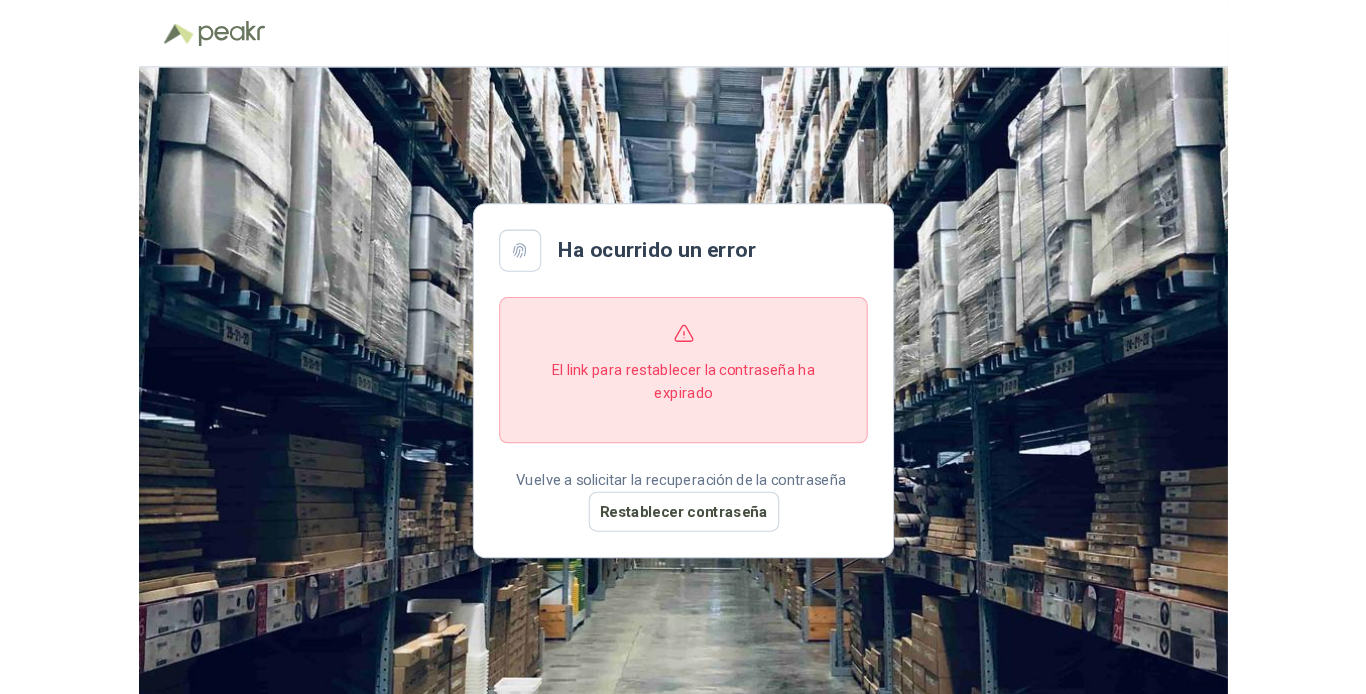 scroll, scrollTop: 0, scrollLeft: 0, axis: both 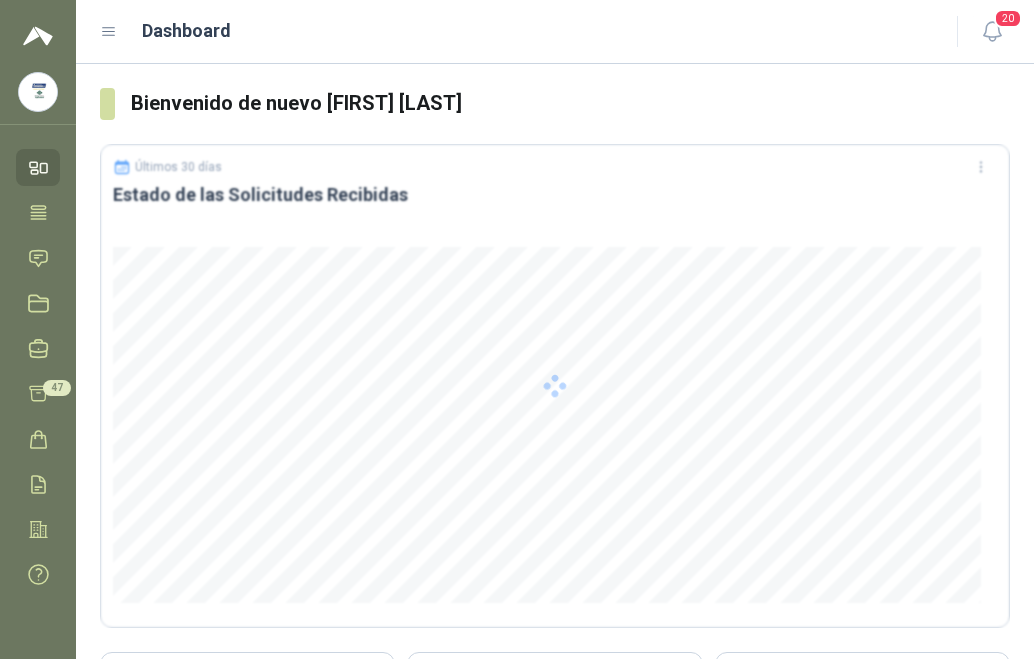 click 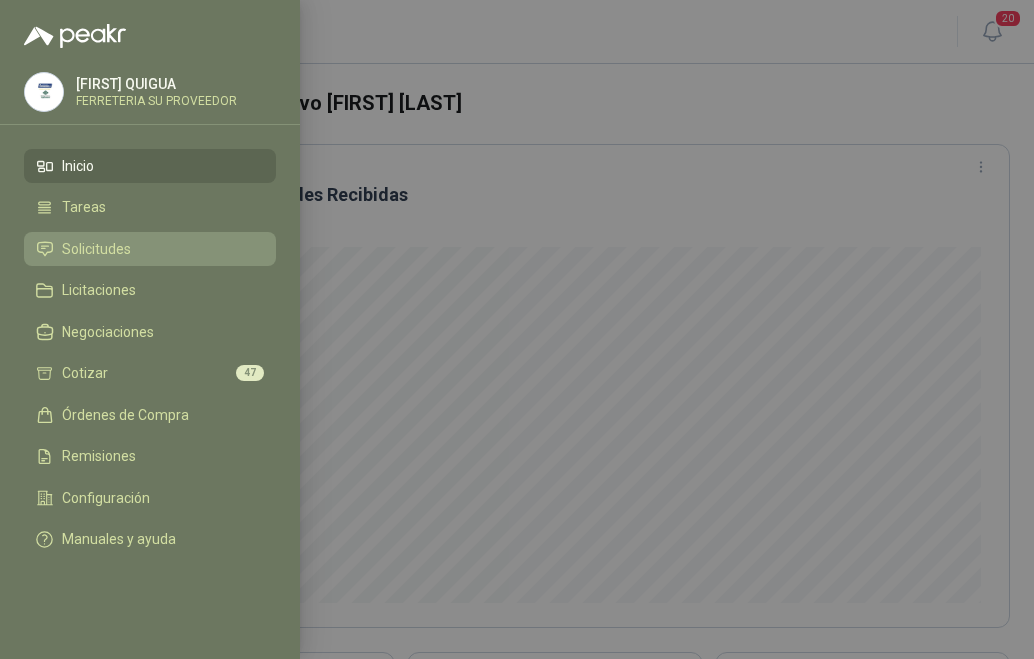 click on "Solicitudes" at bounding box center [150, 249] 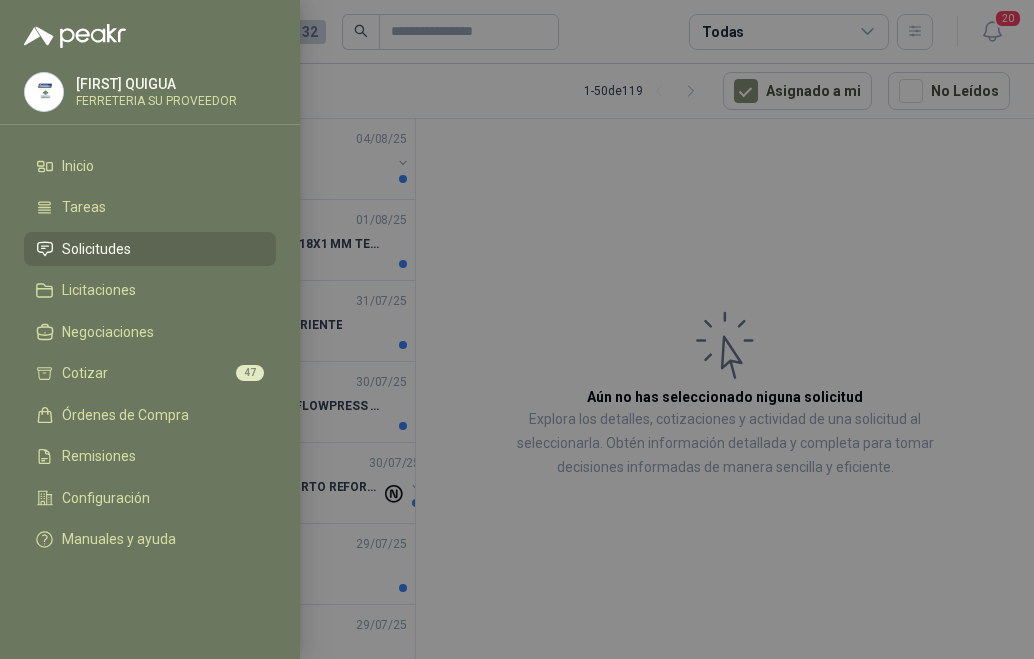 click at bounding box center [517, 329] 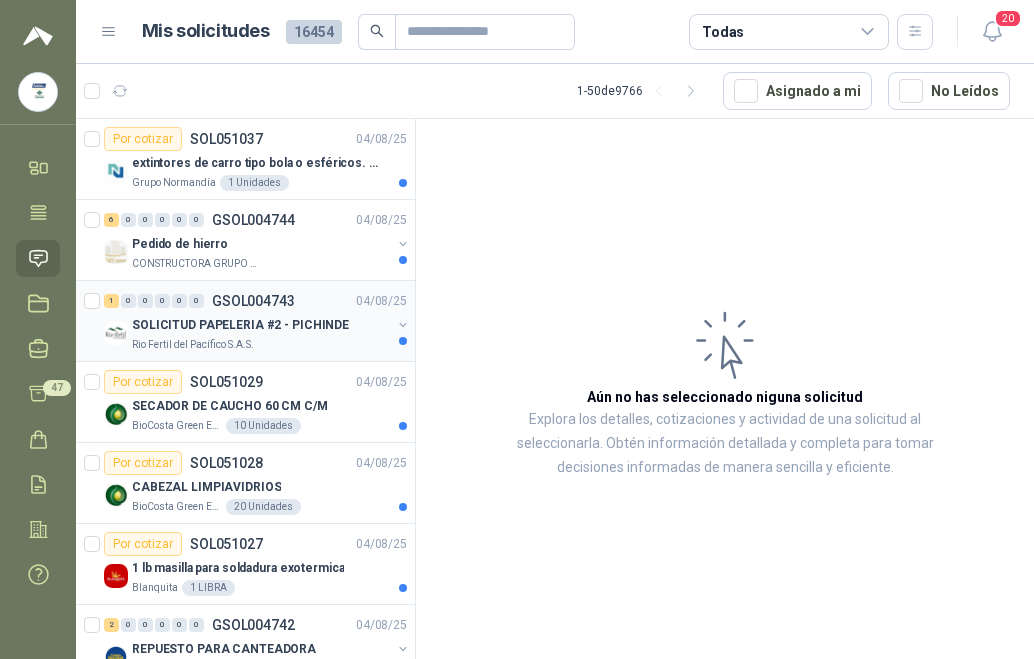 click on "SOLICITUD PAPELERIA #2 - PICHINDE" at bounding box center [240, 325] 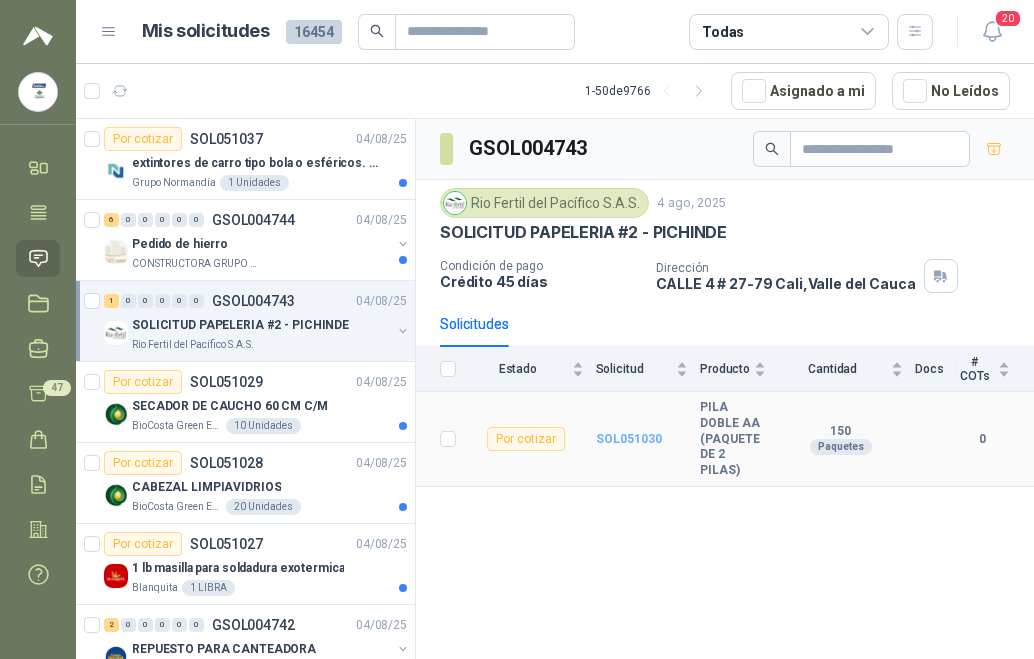 click on "SOL051030" at bounding box center (629, 439) 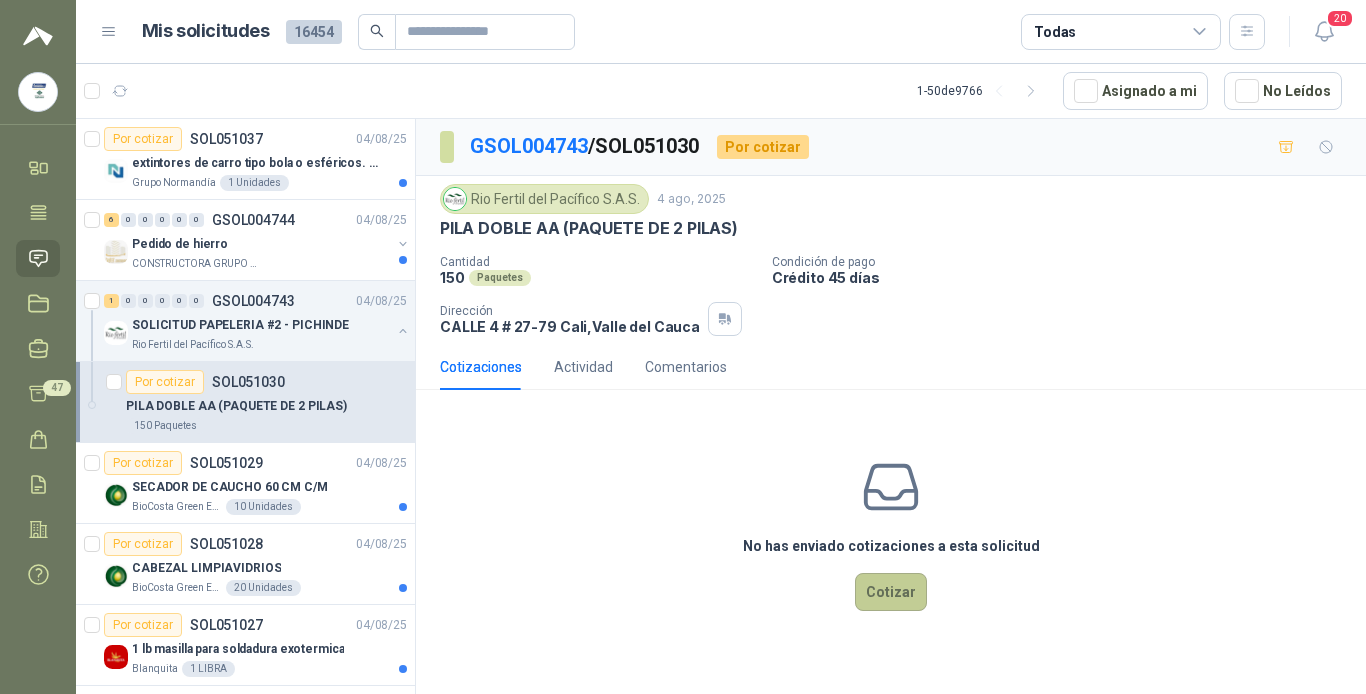 click on "Cotizar" at bounding box center (891, 592) 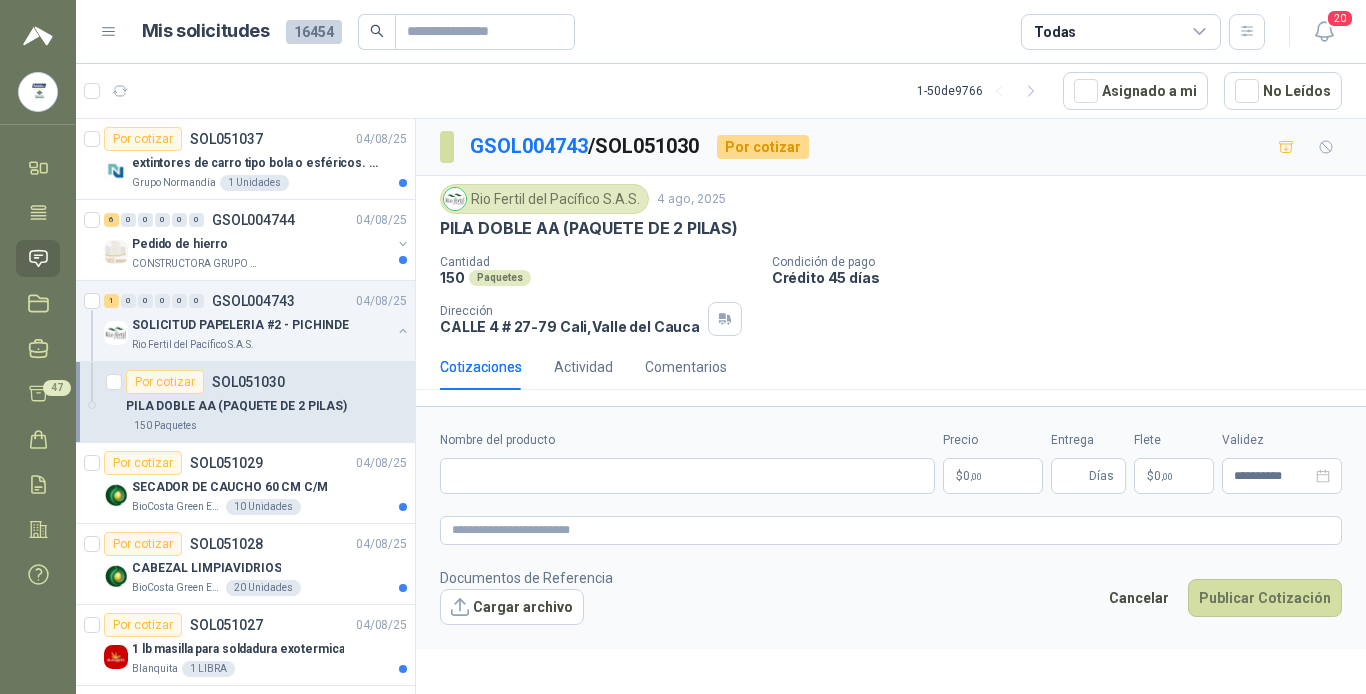 type 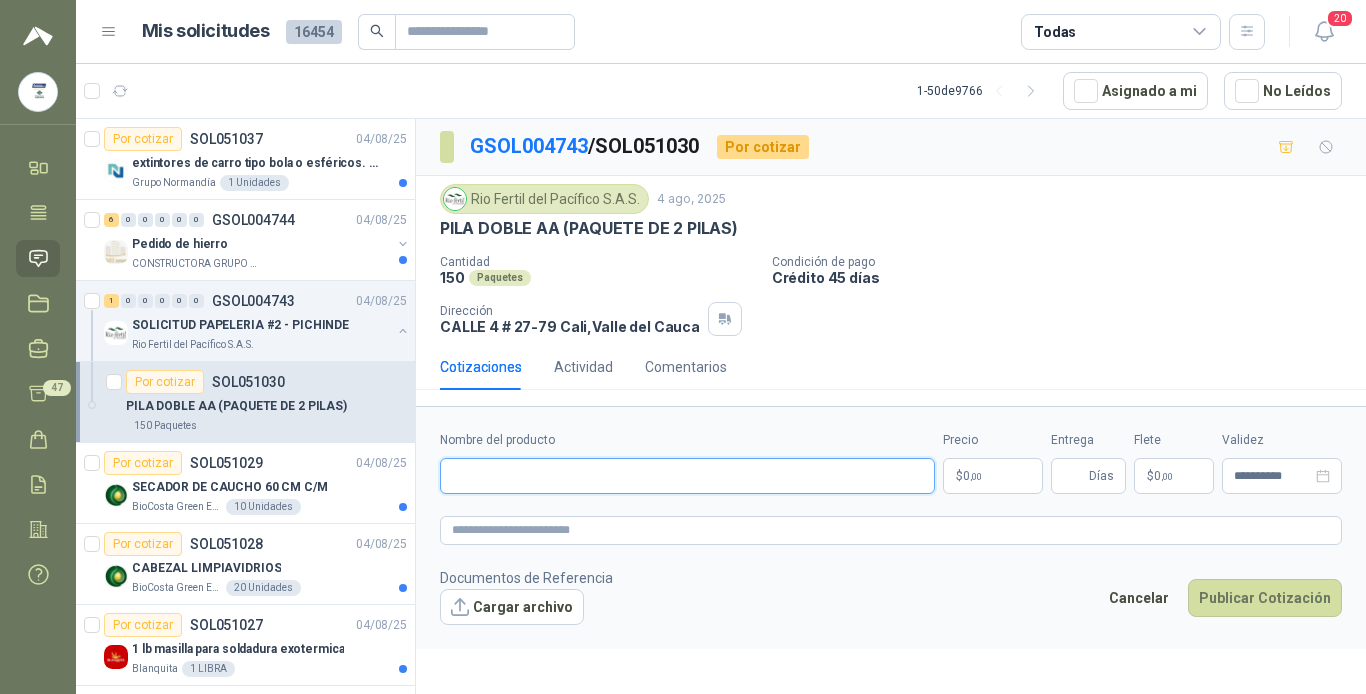 click on "Nombre del producto" at bounding box center [687, 476] 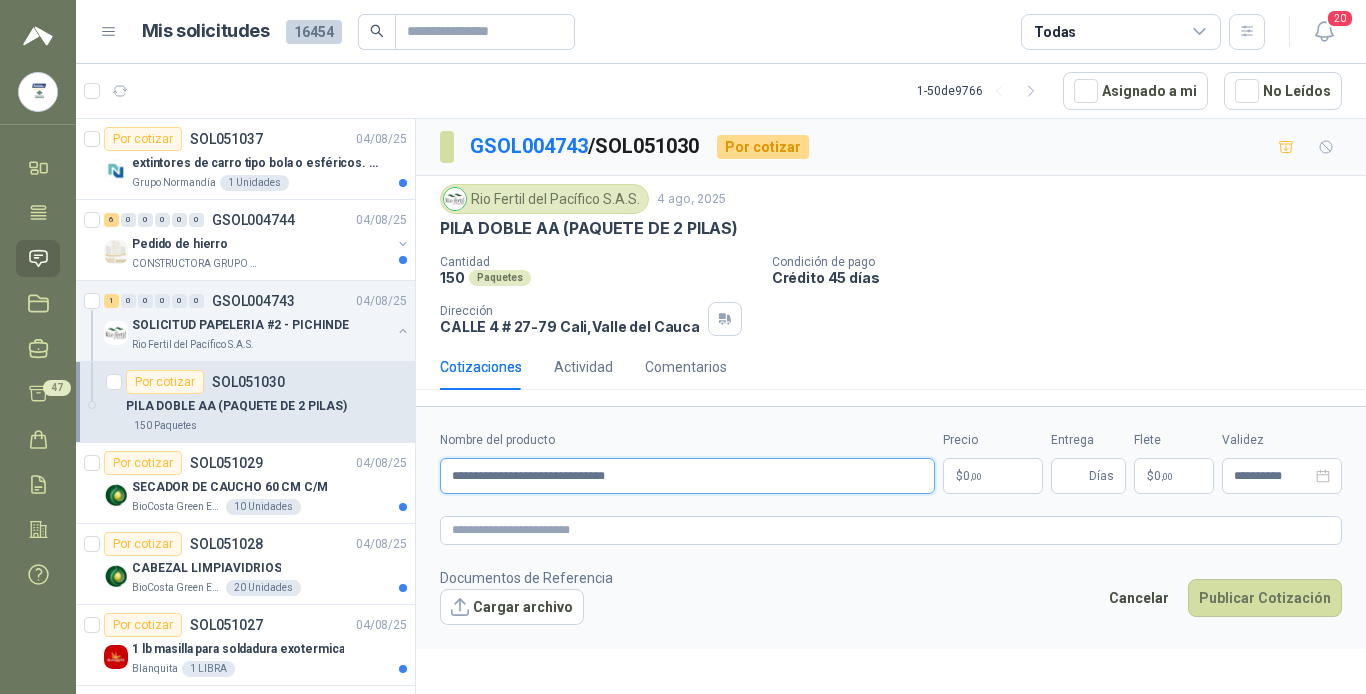 drag, startPoint x: 445, startPoint y: 472, endPoint x: 676, endPoint y: 487, distance: 231.4865 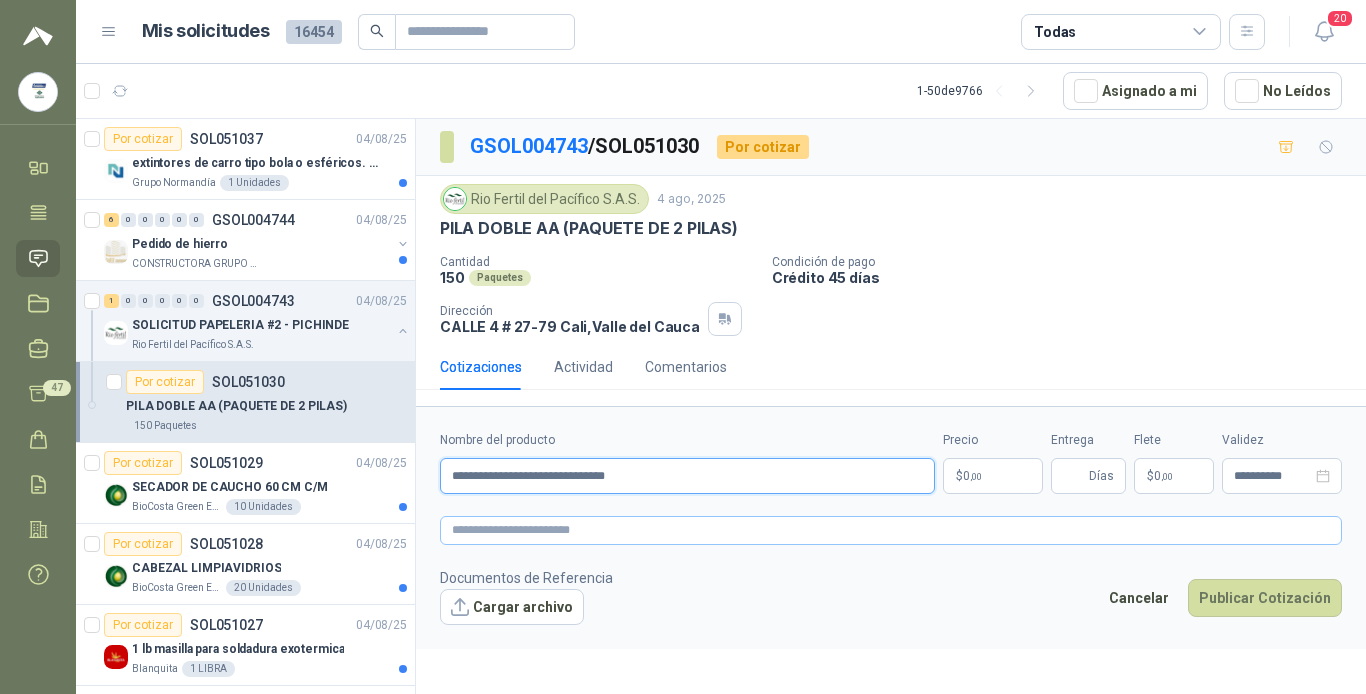 type on "**********" 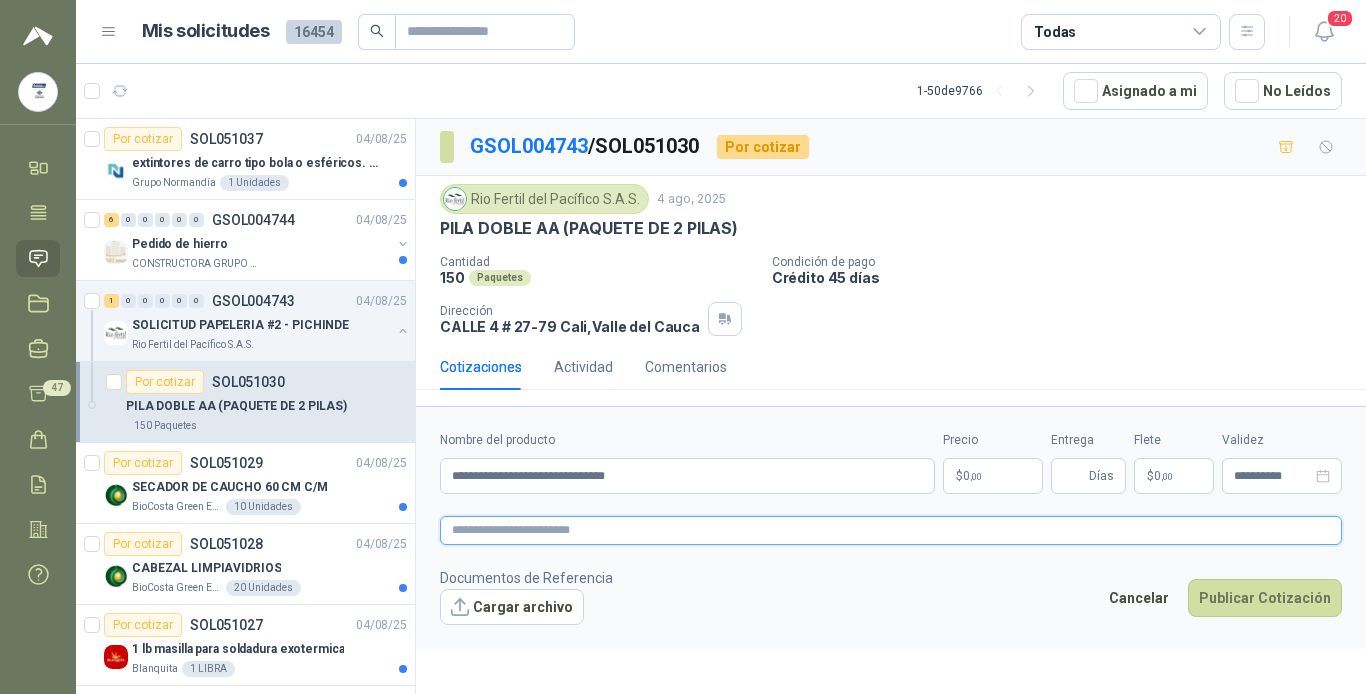 paste on "**********" 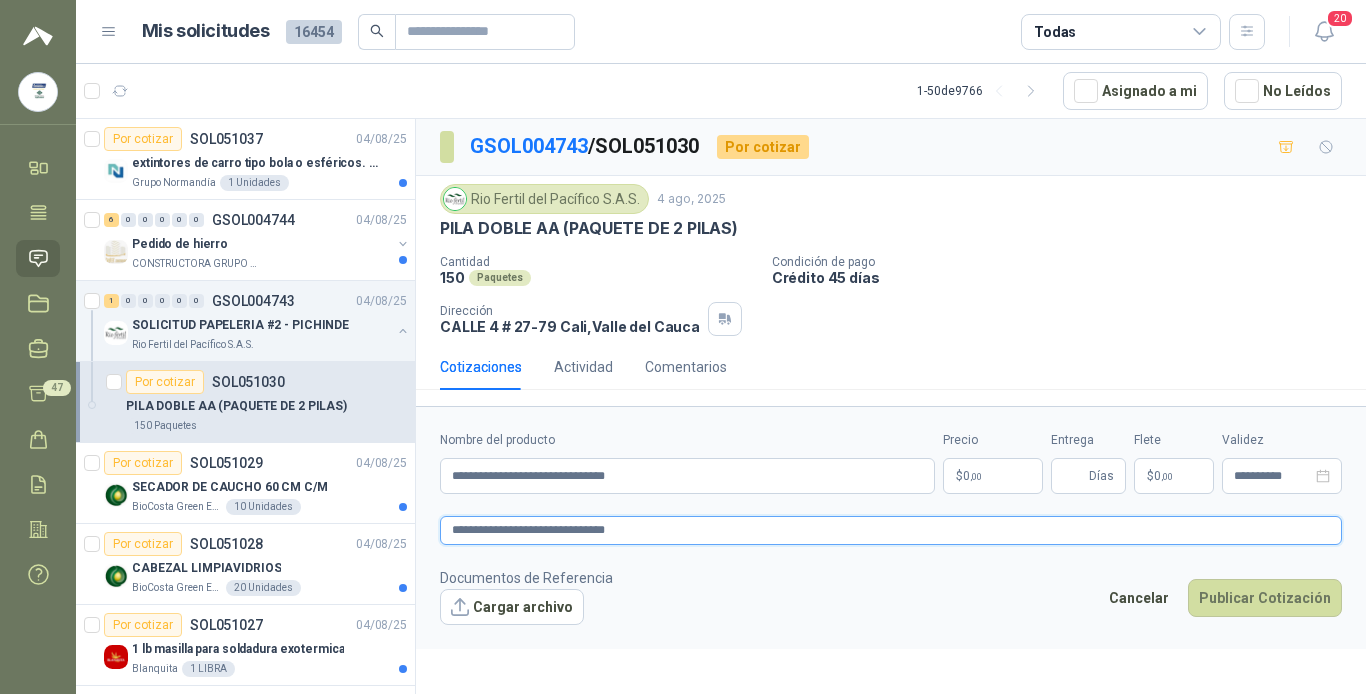 type on "**********" 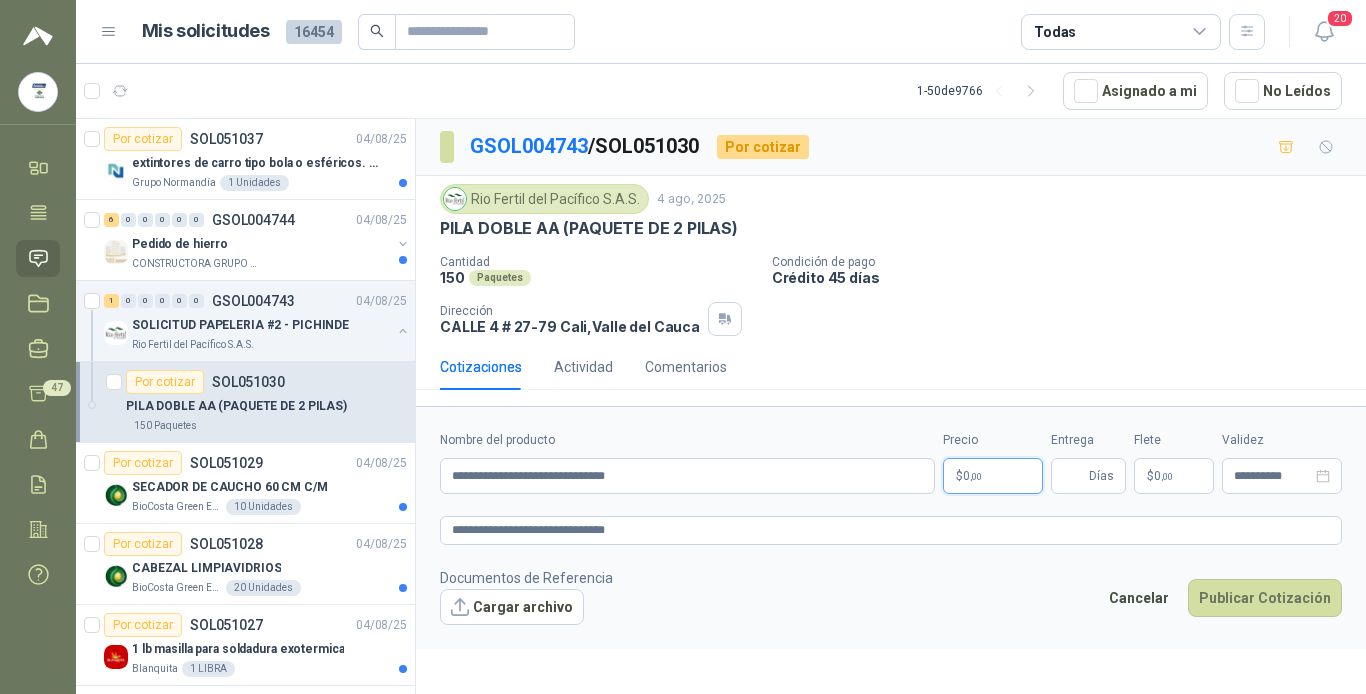 click on "$  0 ,00" at bounding box center (993, 476) 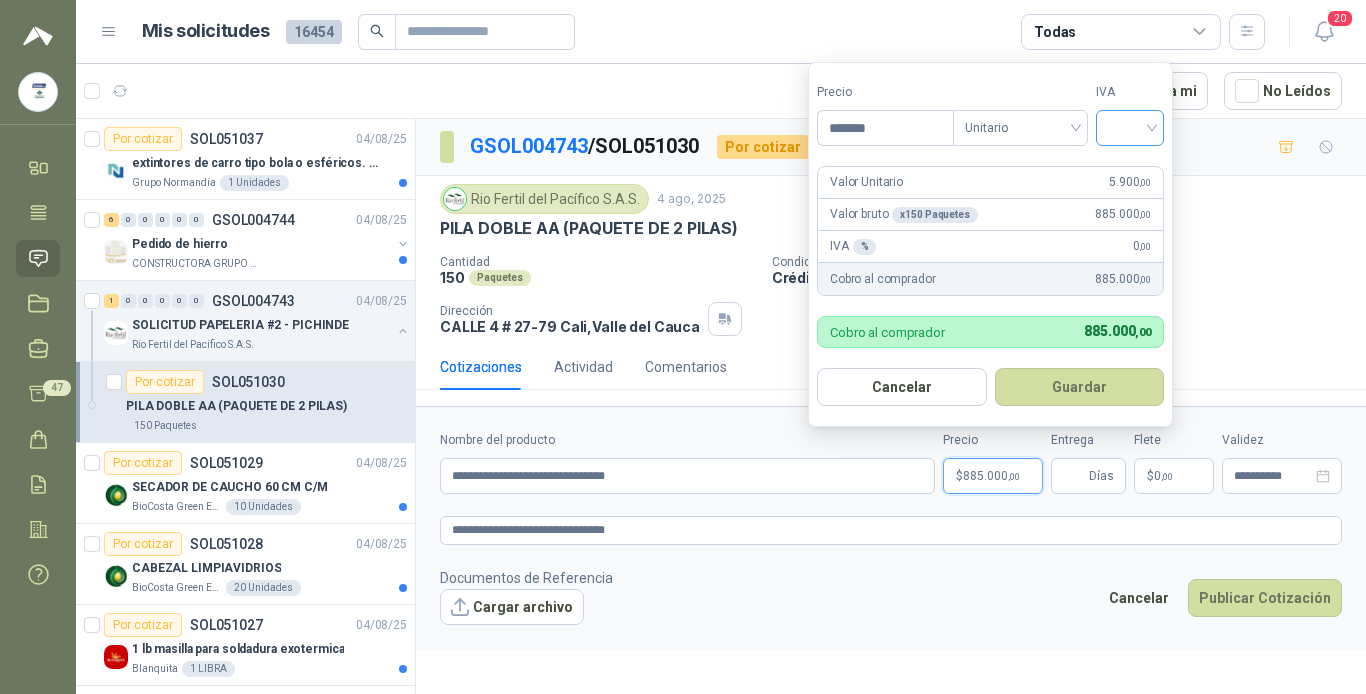 type on "*******" 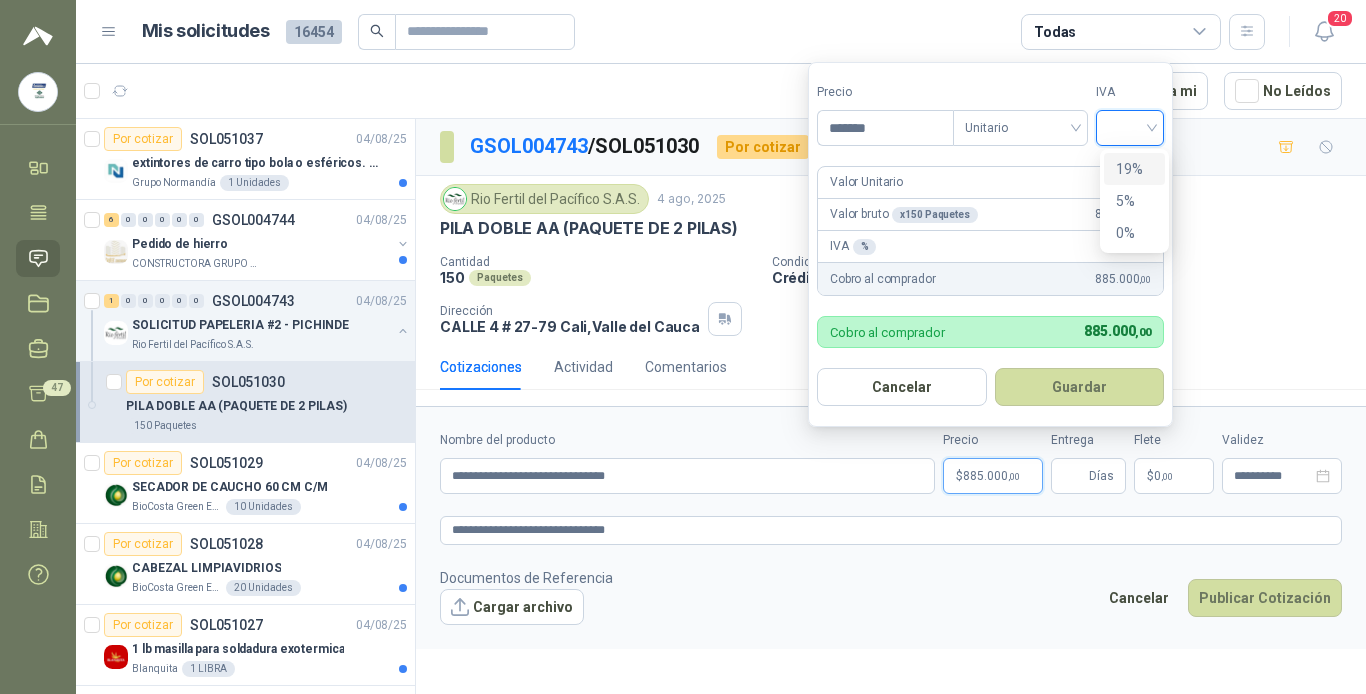 click at bounding box center (1130, 126) 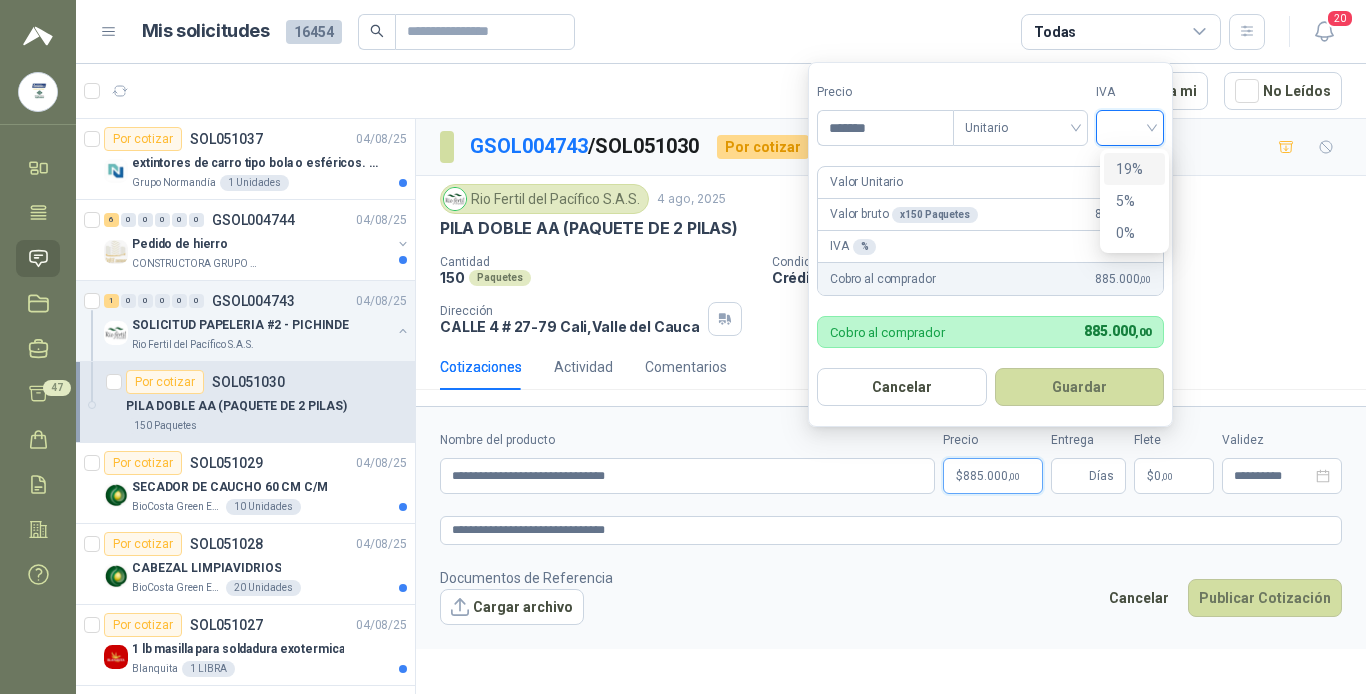 click on "19%" at bounding box center (1134, 169) 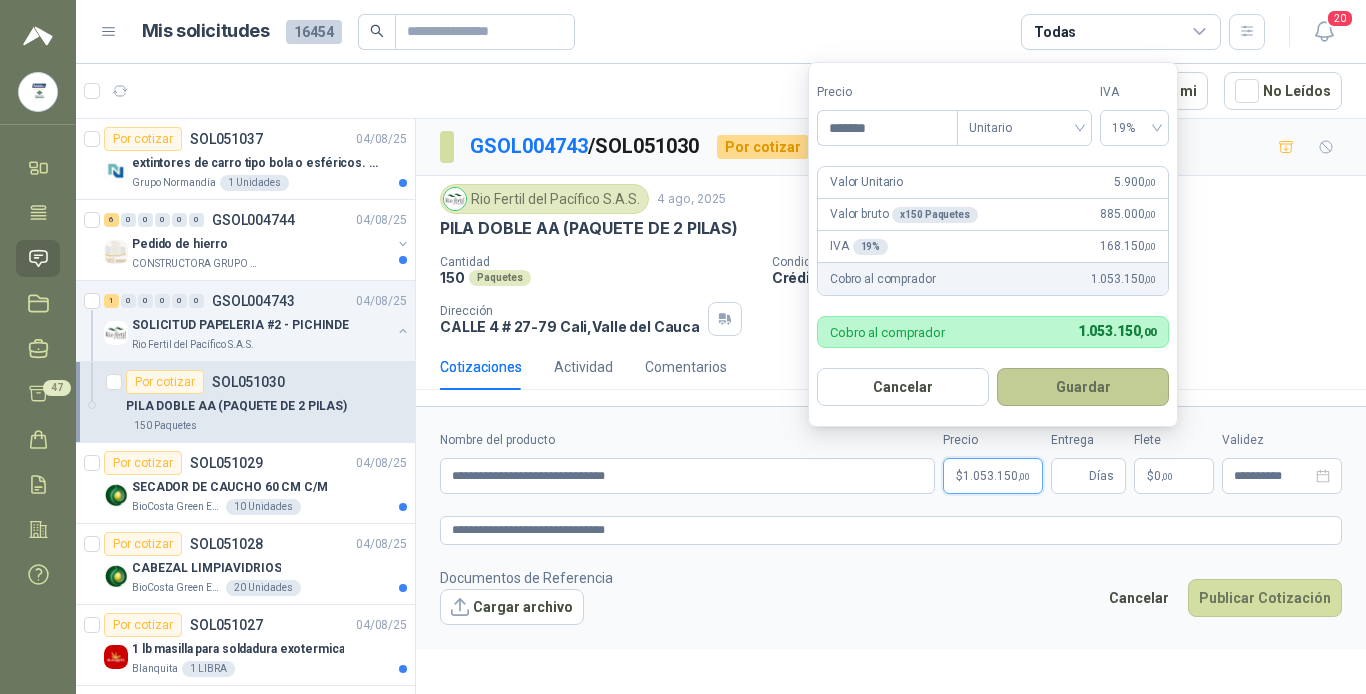 click on "Guardar" at bounding box center (1083, 387) 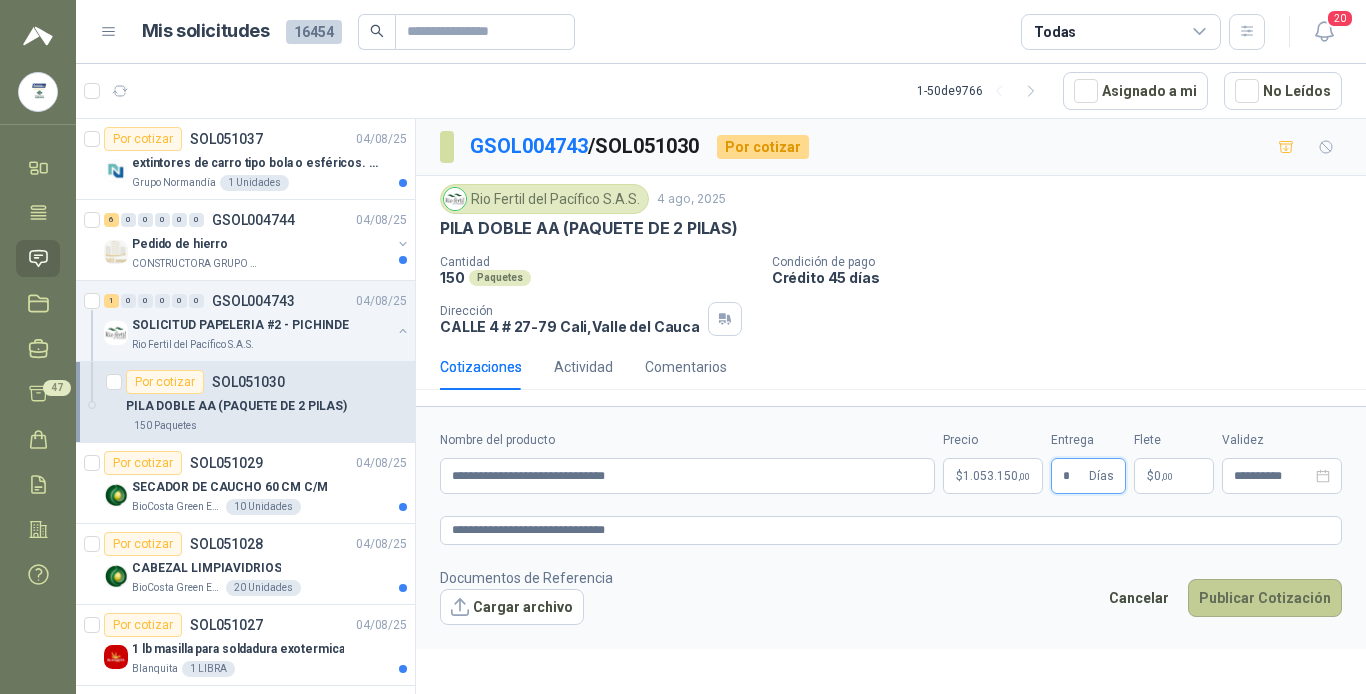 type on "*" 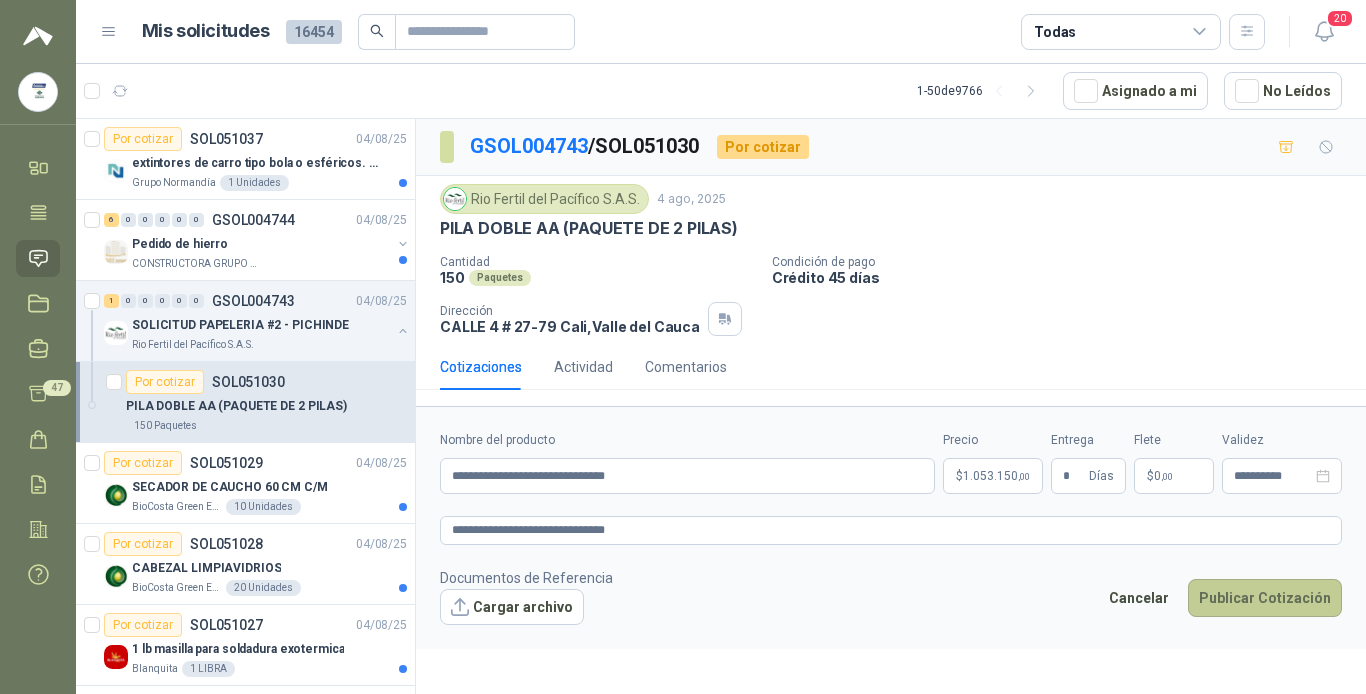 click on "Publicar Cotización" at bounding box center (1265, 598) 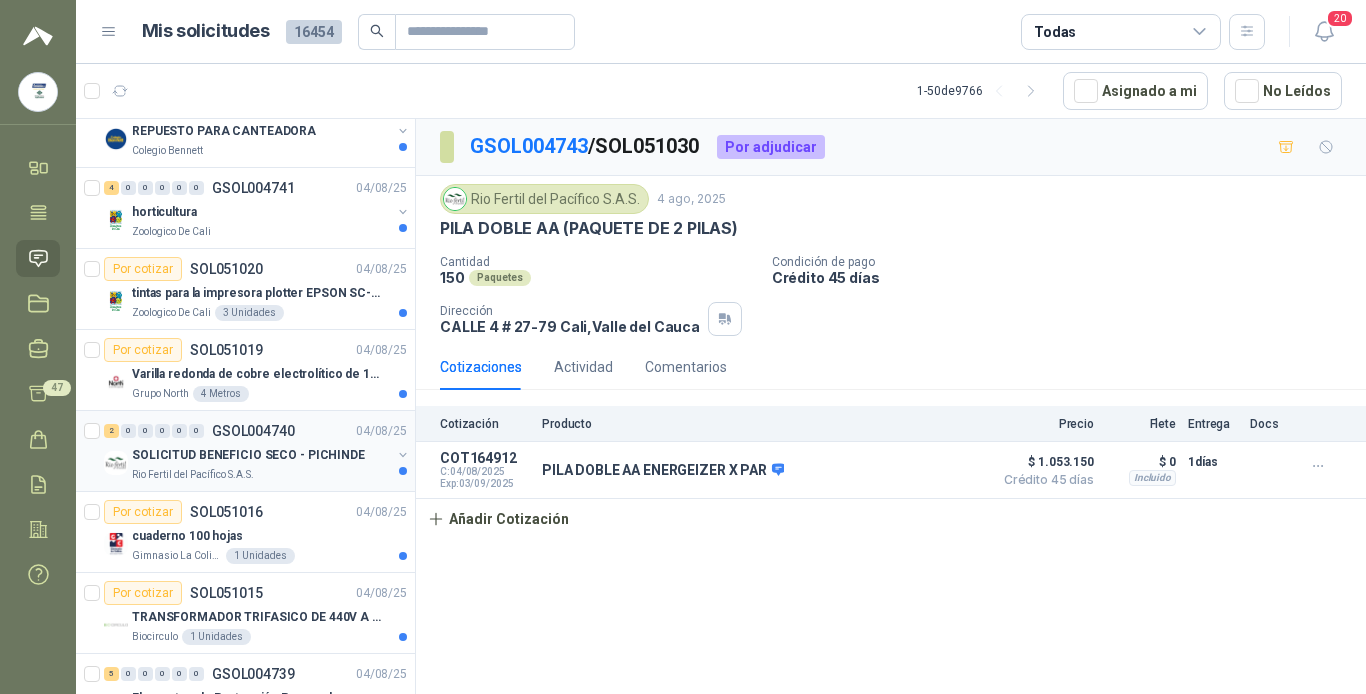 scroll, scrollTop: 600, scrollLeft: 0, axis: vertical 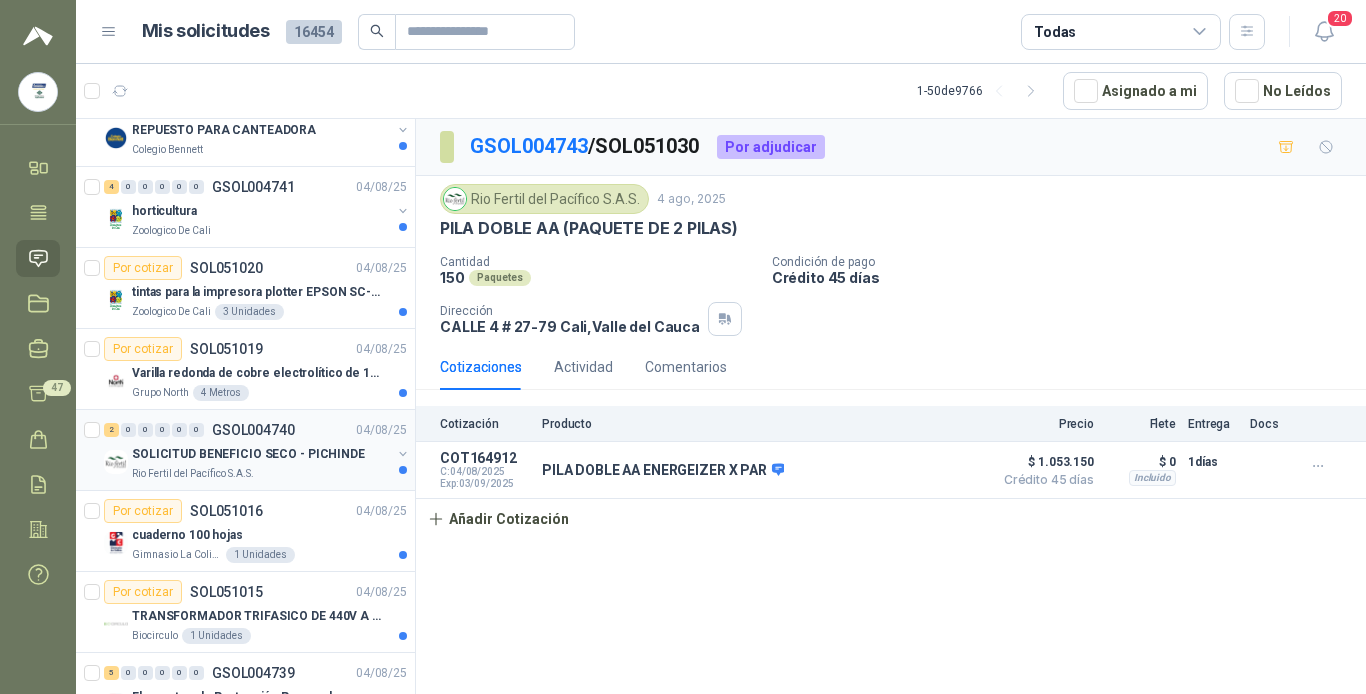 click on "SOLICITUD BENEFICIO SECO - PICHINDE" at bounding box center [248, 454] 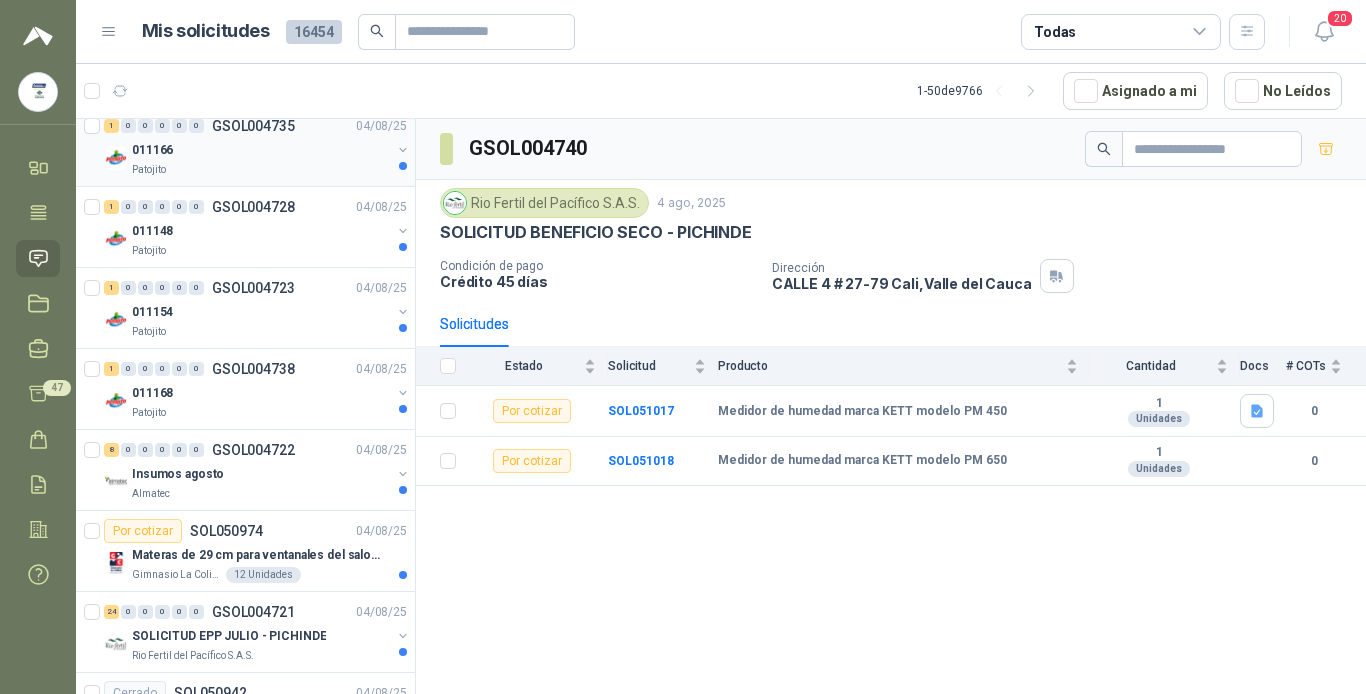 scroll, scrollTop: 2300, scrollLeft: 0, axis: vertical 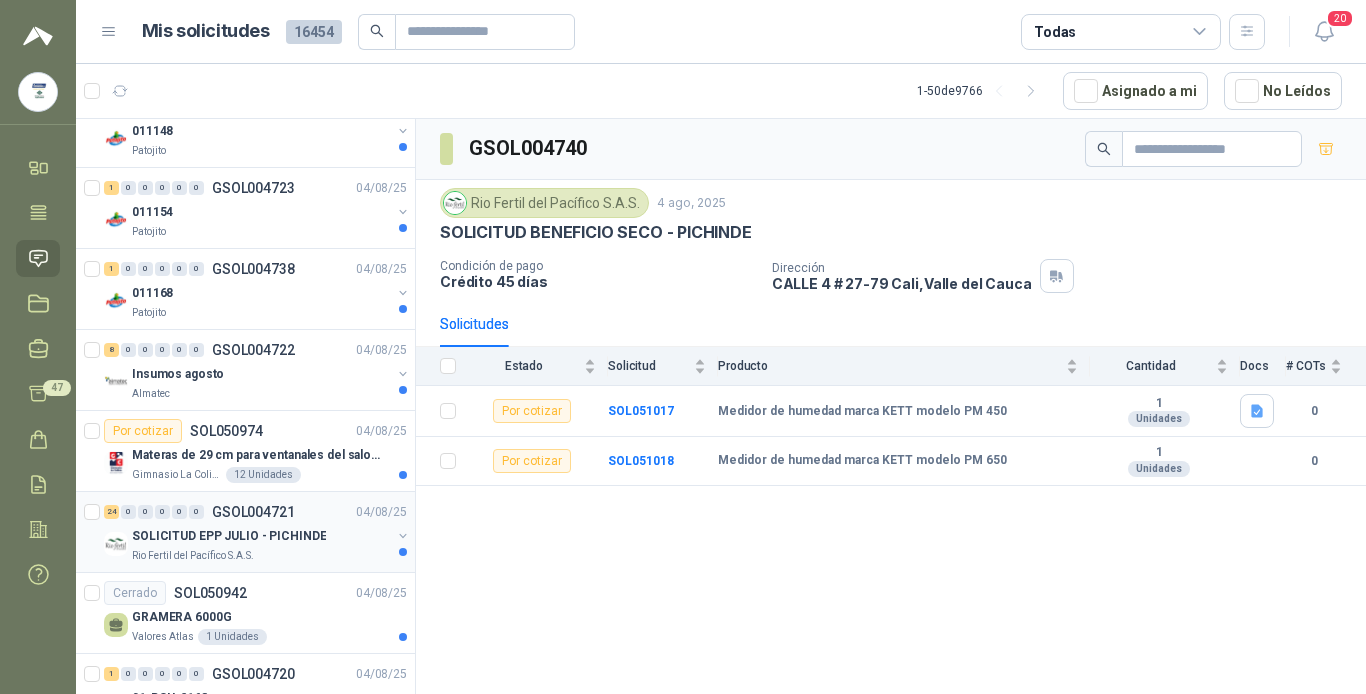 click on "SOLICITUD EPP JULIO - PICHINDE" at bounding box center [229, 536] 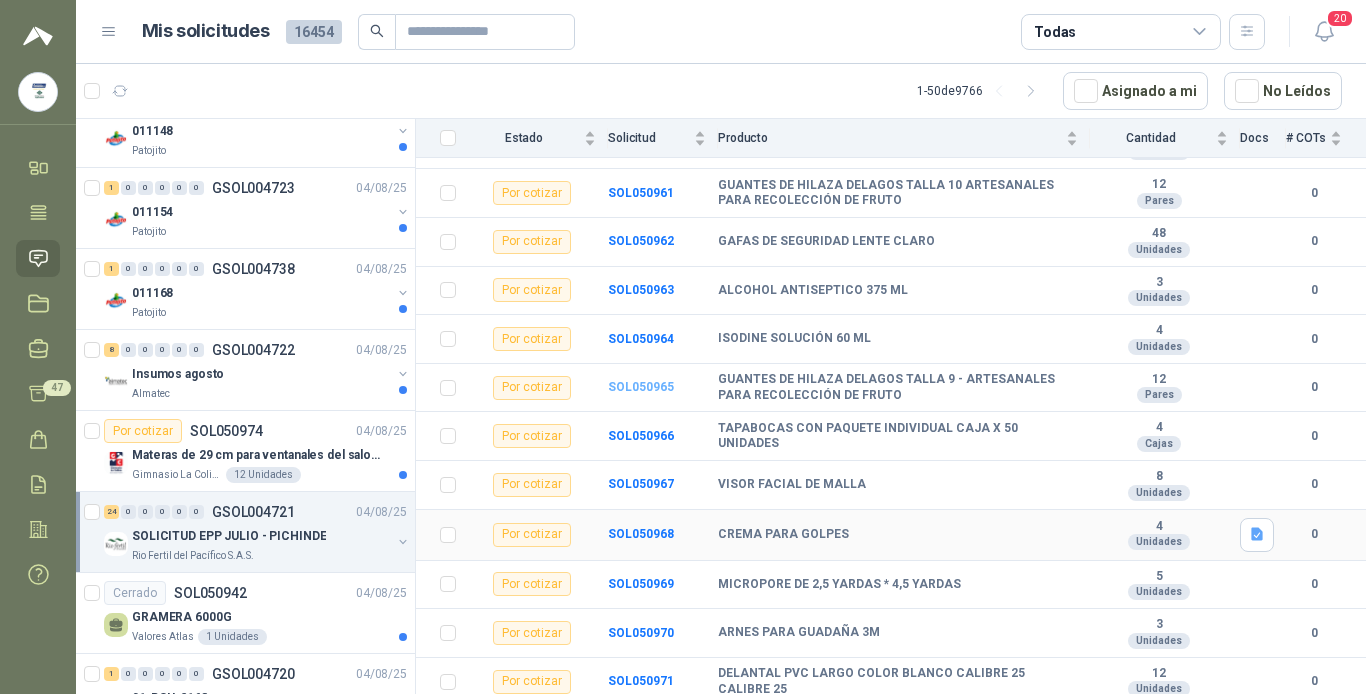 scroll, scrollTop: 854, scrollLeft: 0, axis: vertical 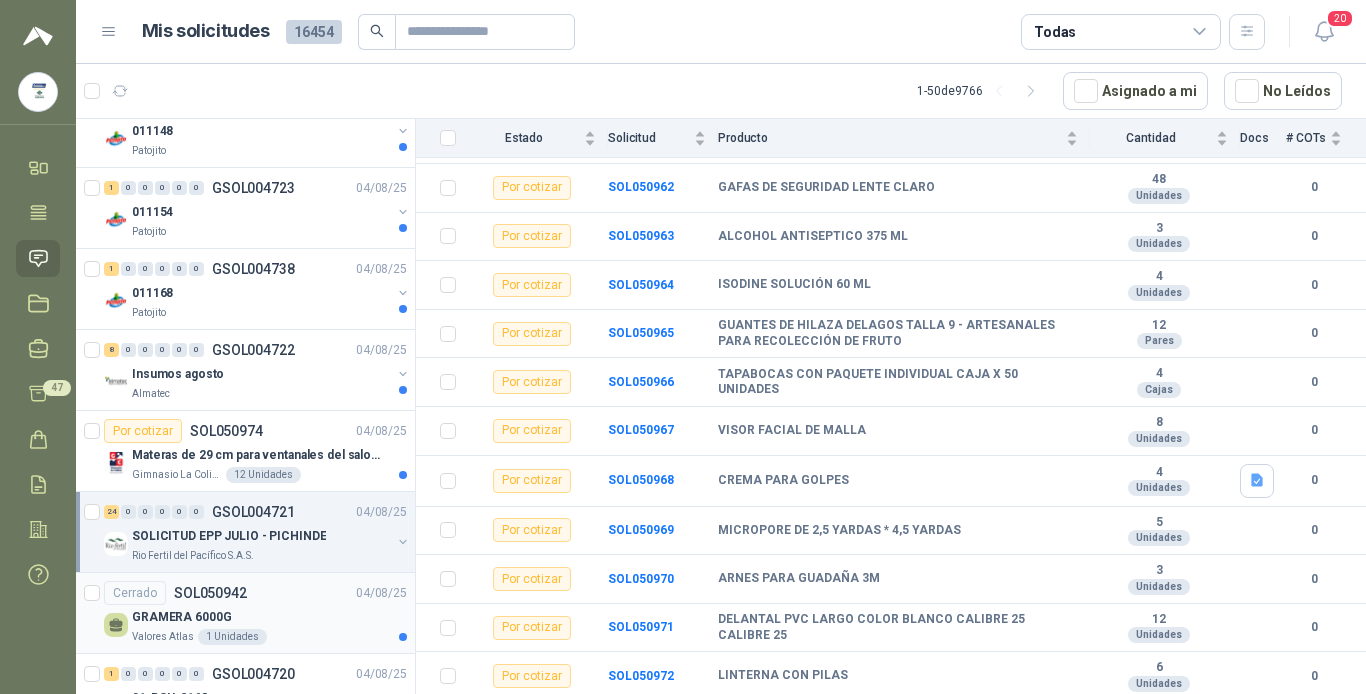 click on "GRAMERA 6000G" at bounding box center [269, 617] 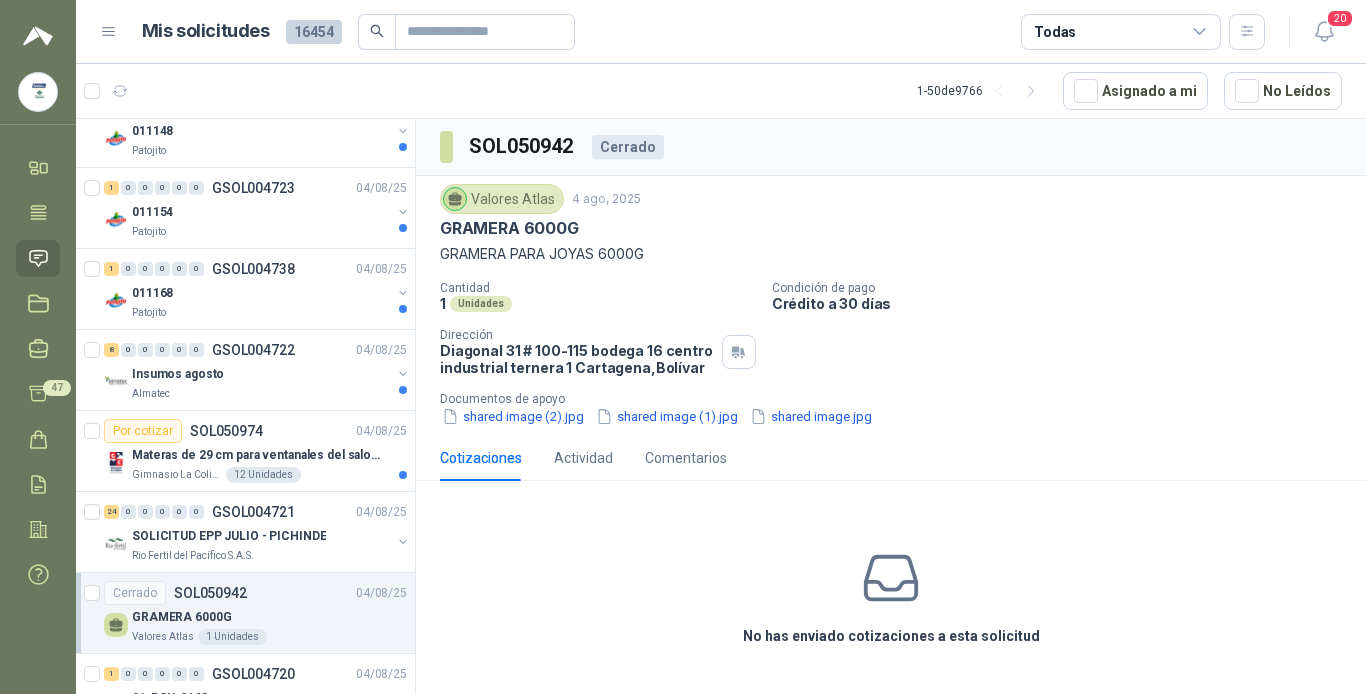 scroll, scrollTop: 2400, scrollLeft: 0, axis: vertical 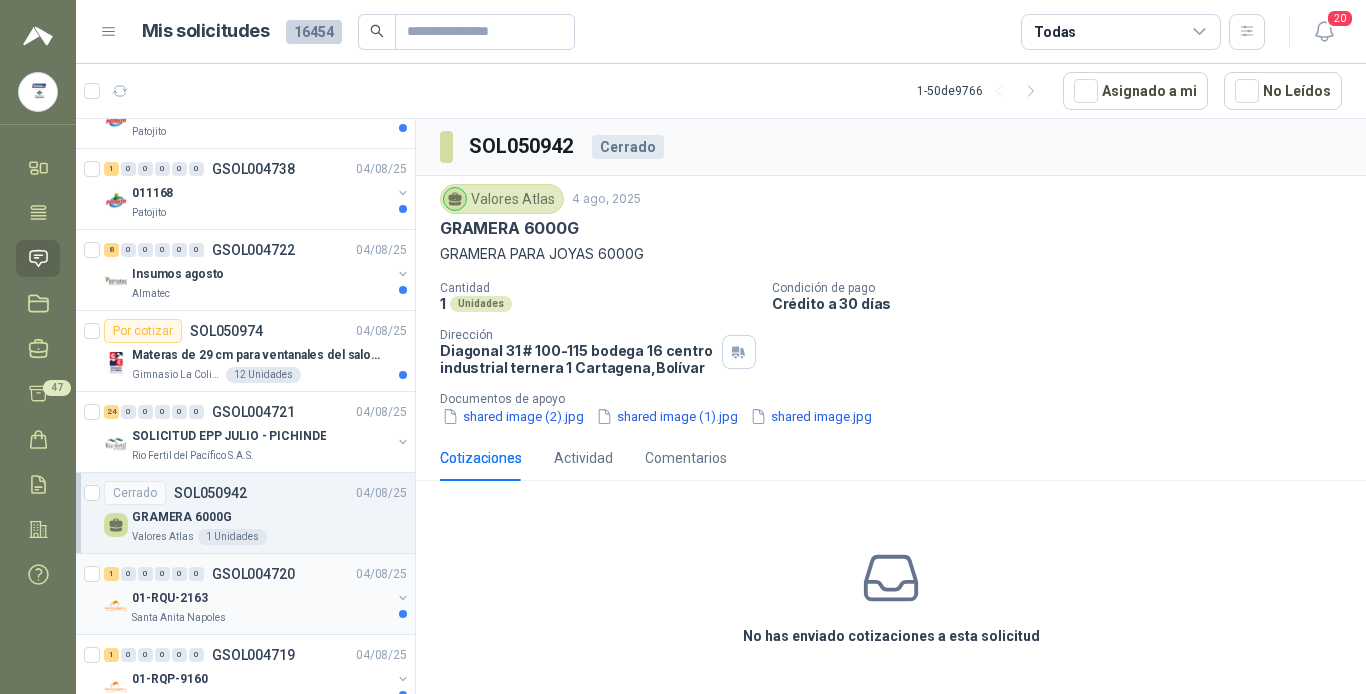 click on "Santa Anita Napoles" at bounding box center [261, 618] 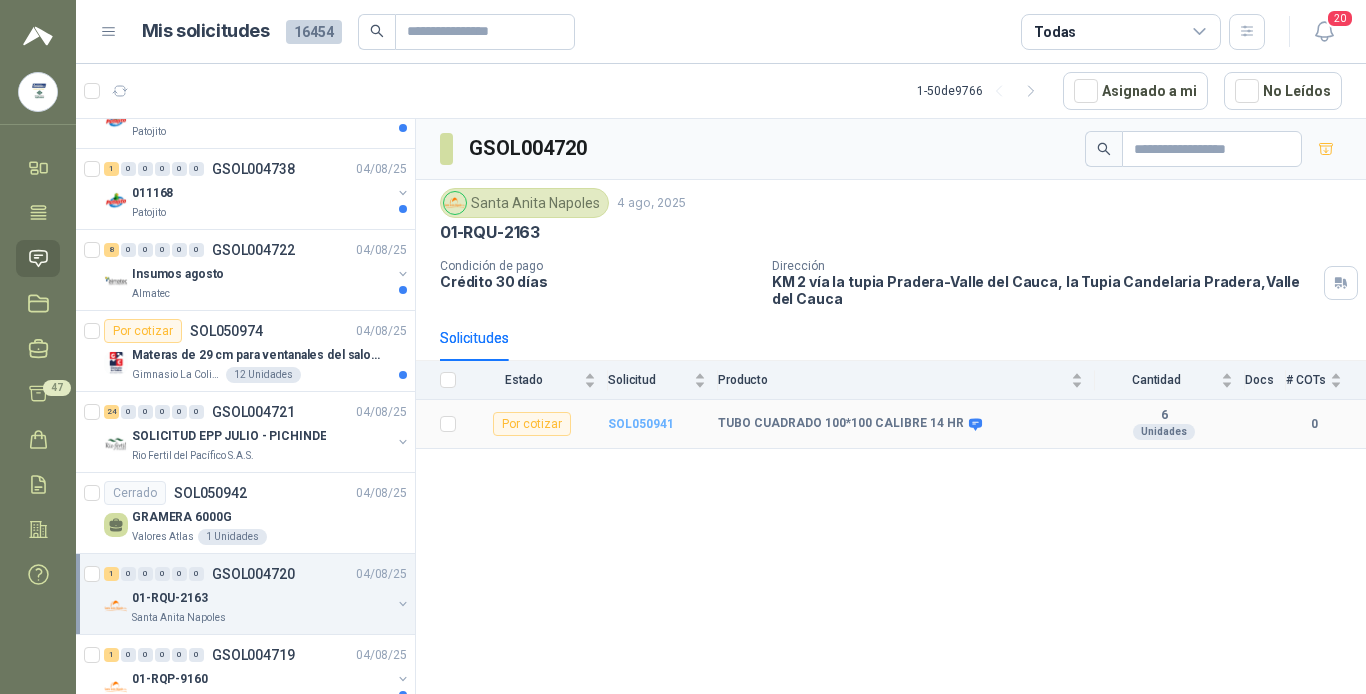 click on "SOL050941" at bounding box center (641, 424) 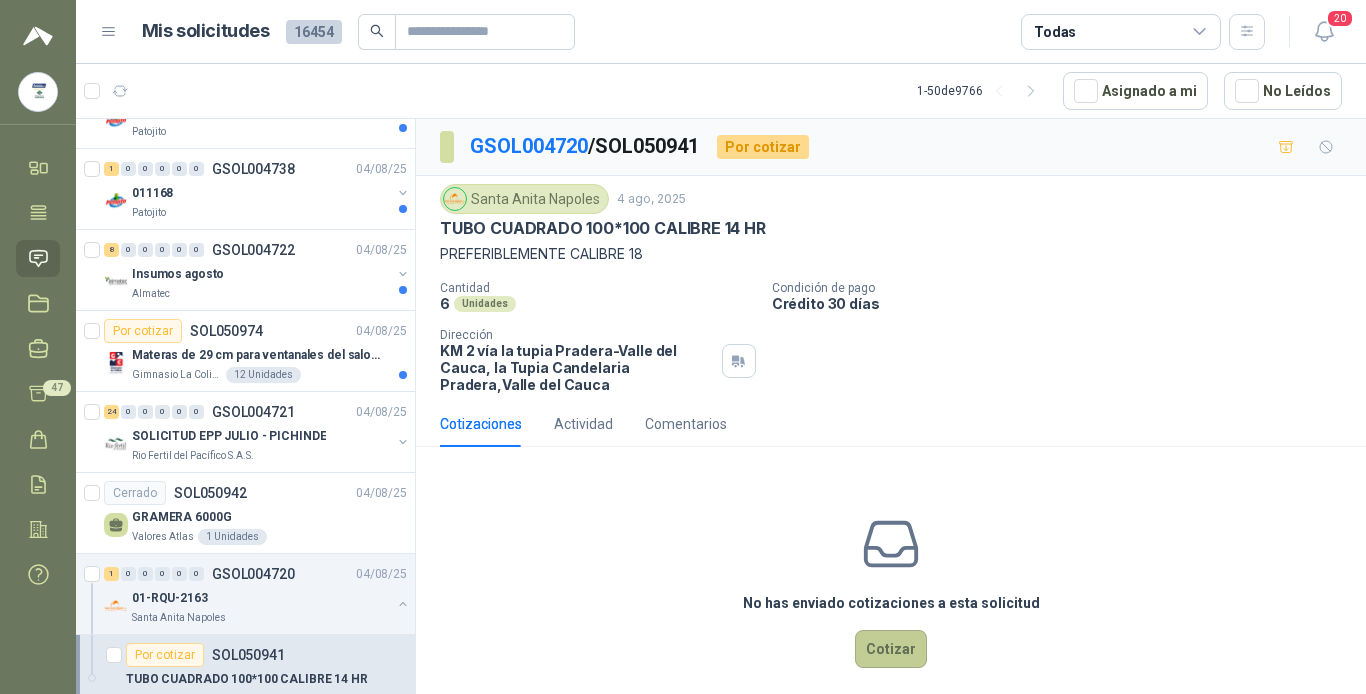 click on "Cotizar" at bounding box center (891, 649) 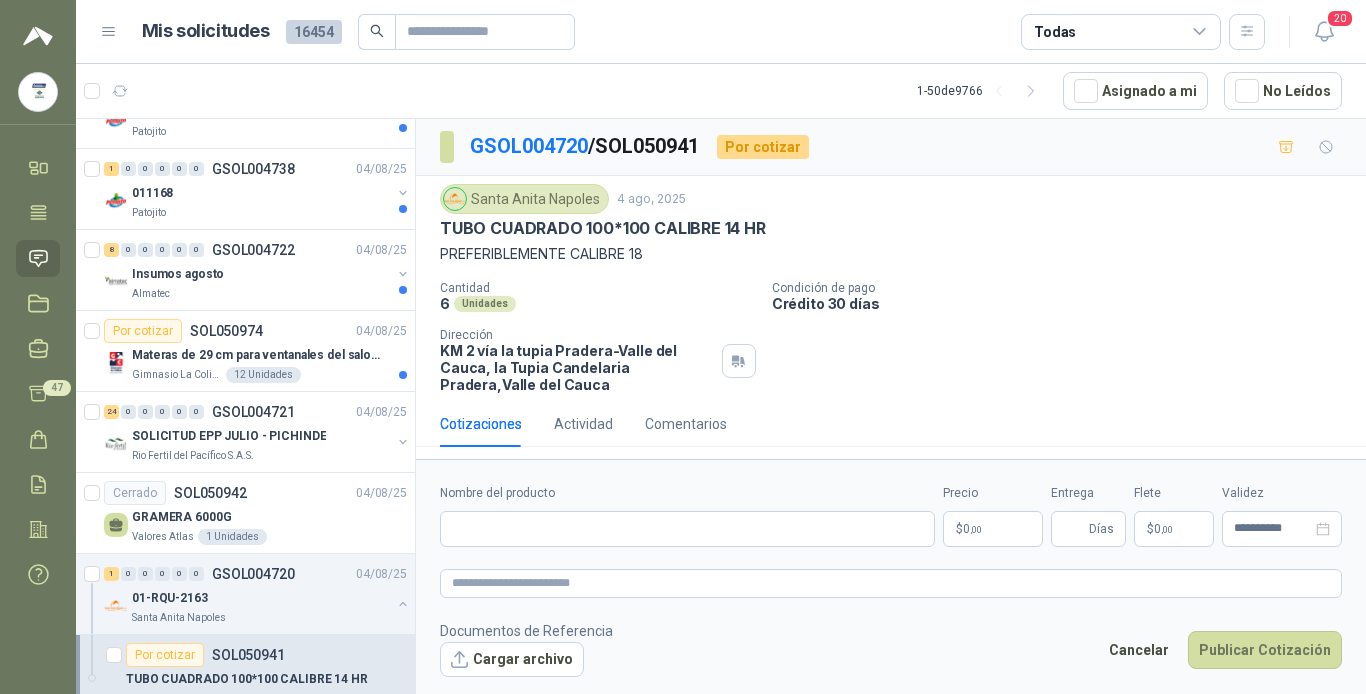 type 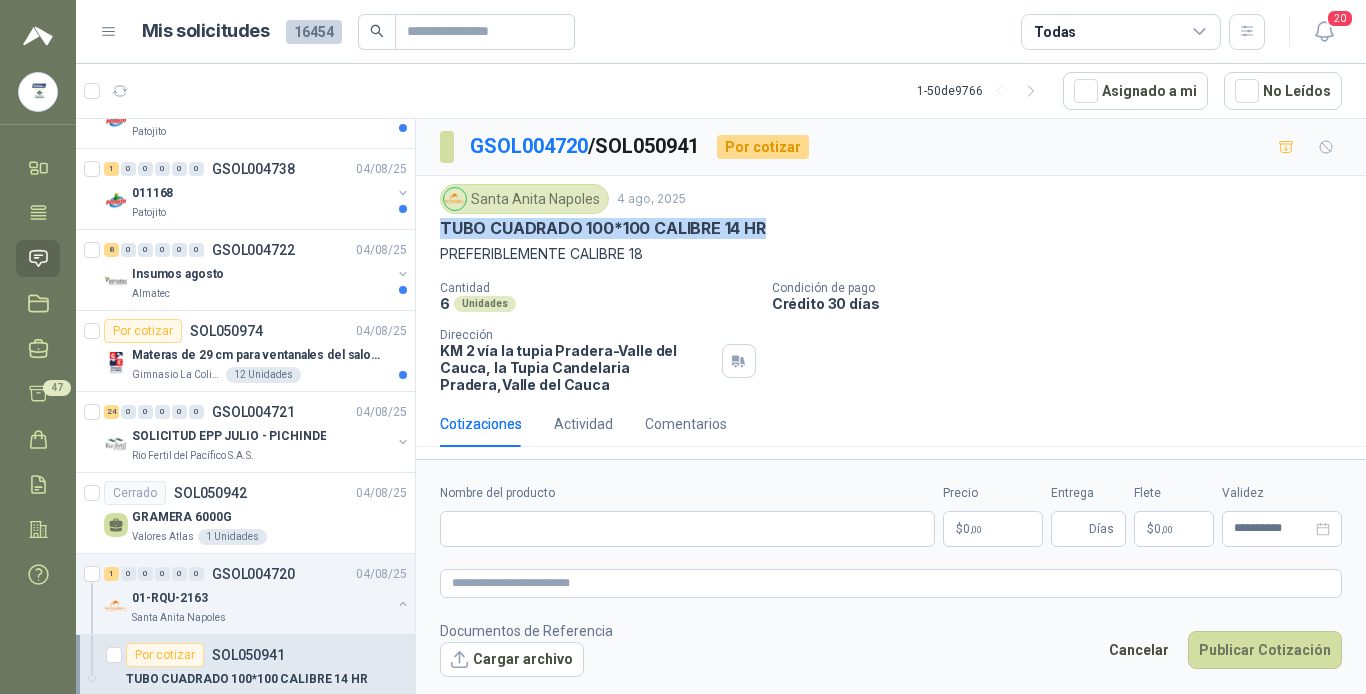drag, startPoint x: 440, startPoint y: 219, endPoint x: 774, endPoint y: 240, distance: 334.65952 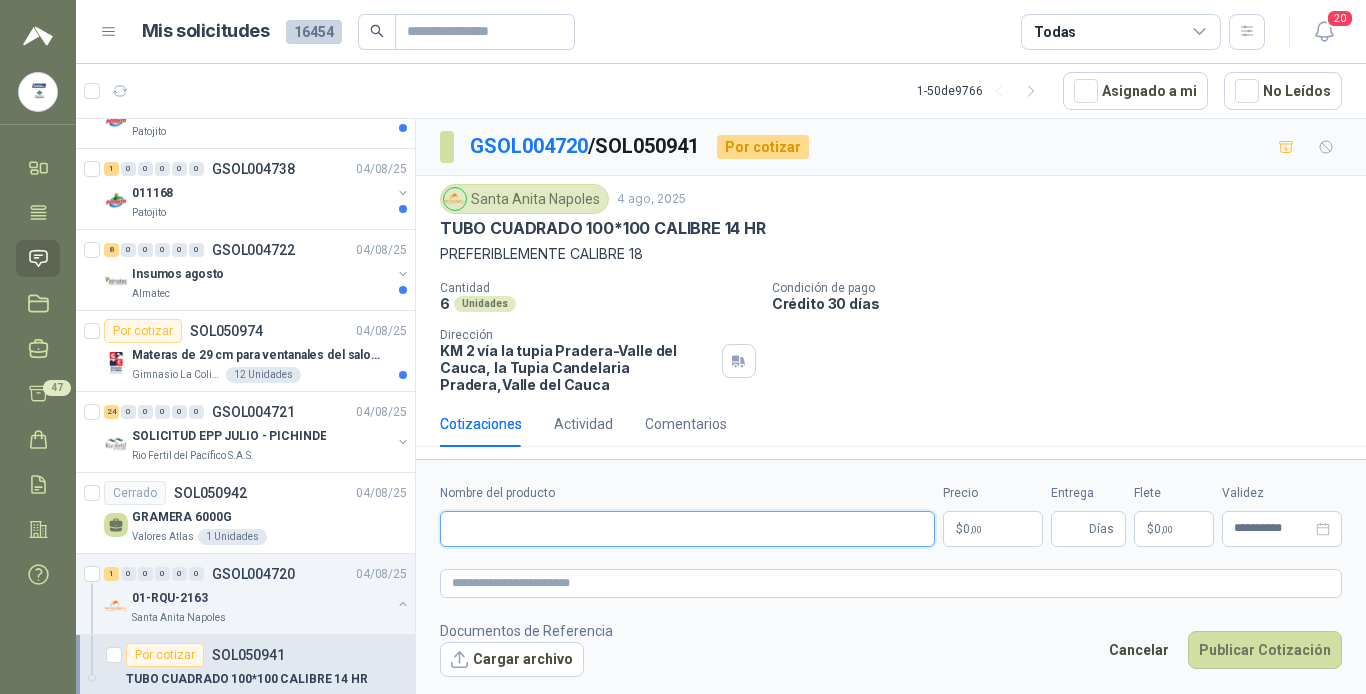 paste on "**********" 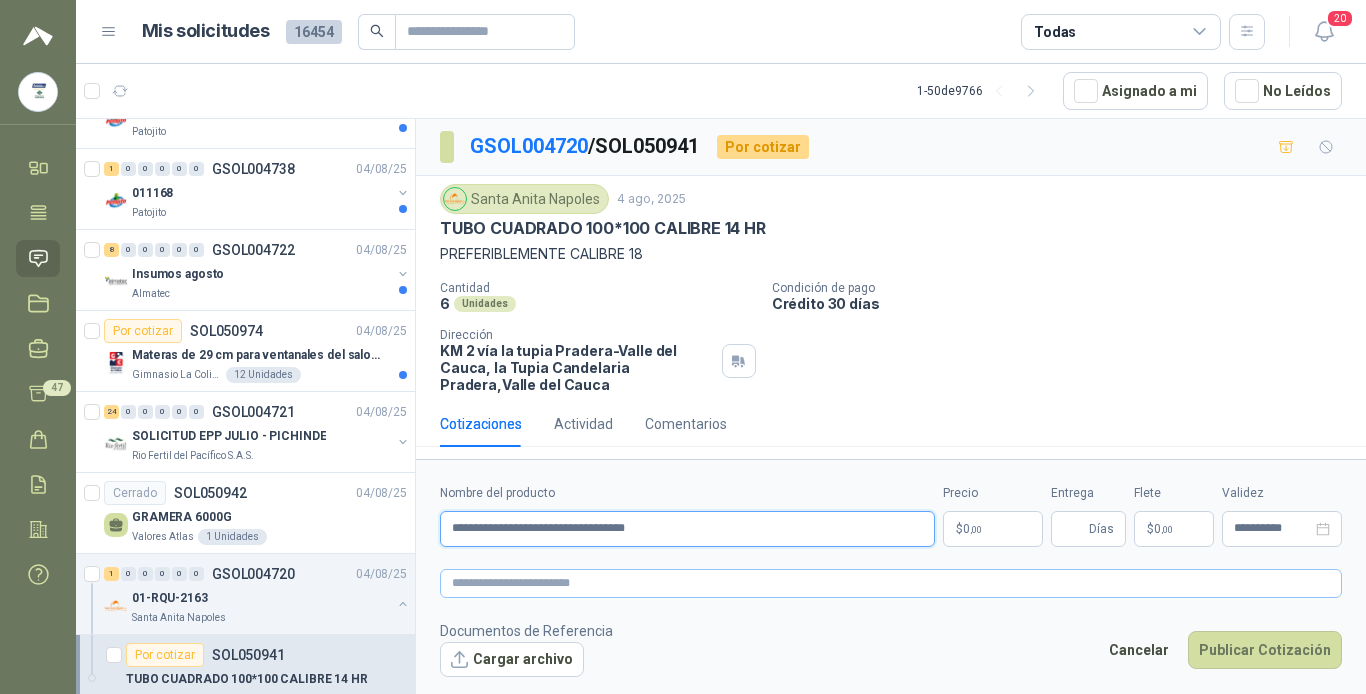 type on "**********" 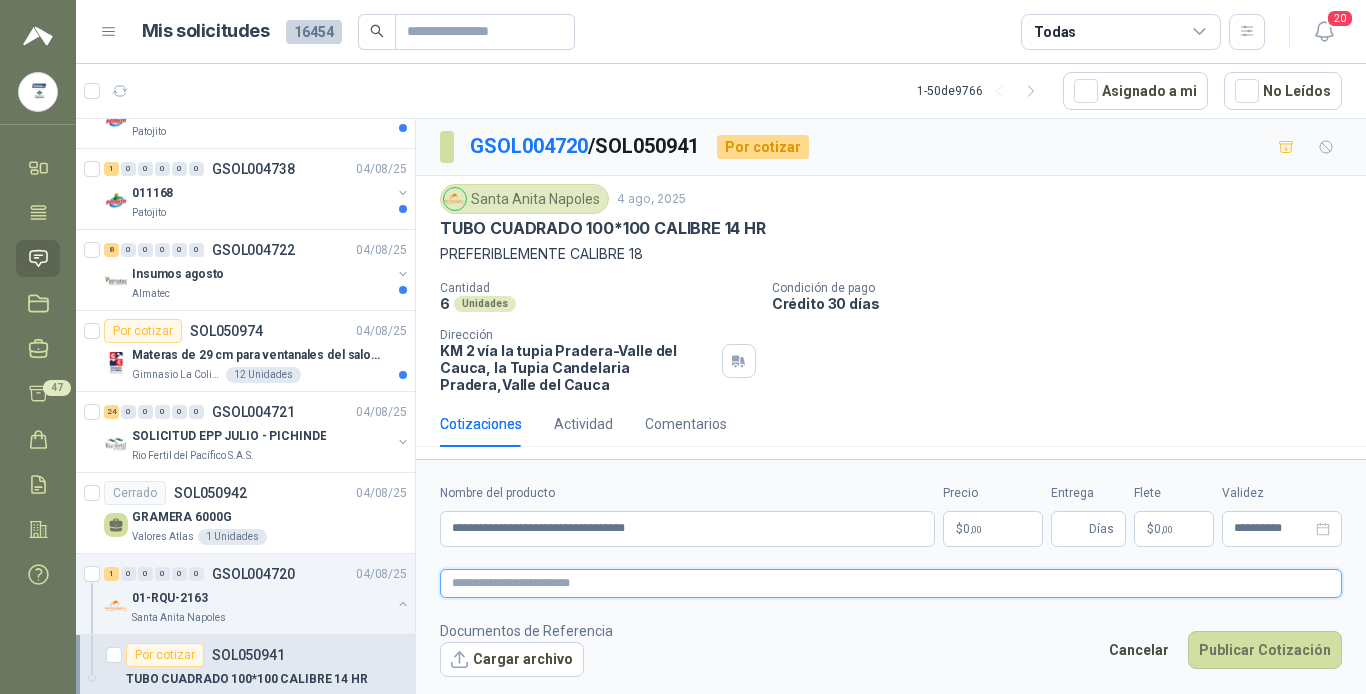 paste on "**********" 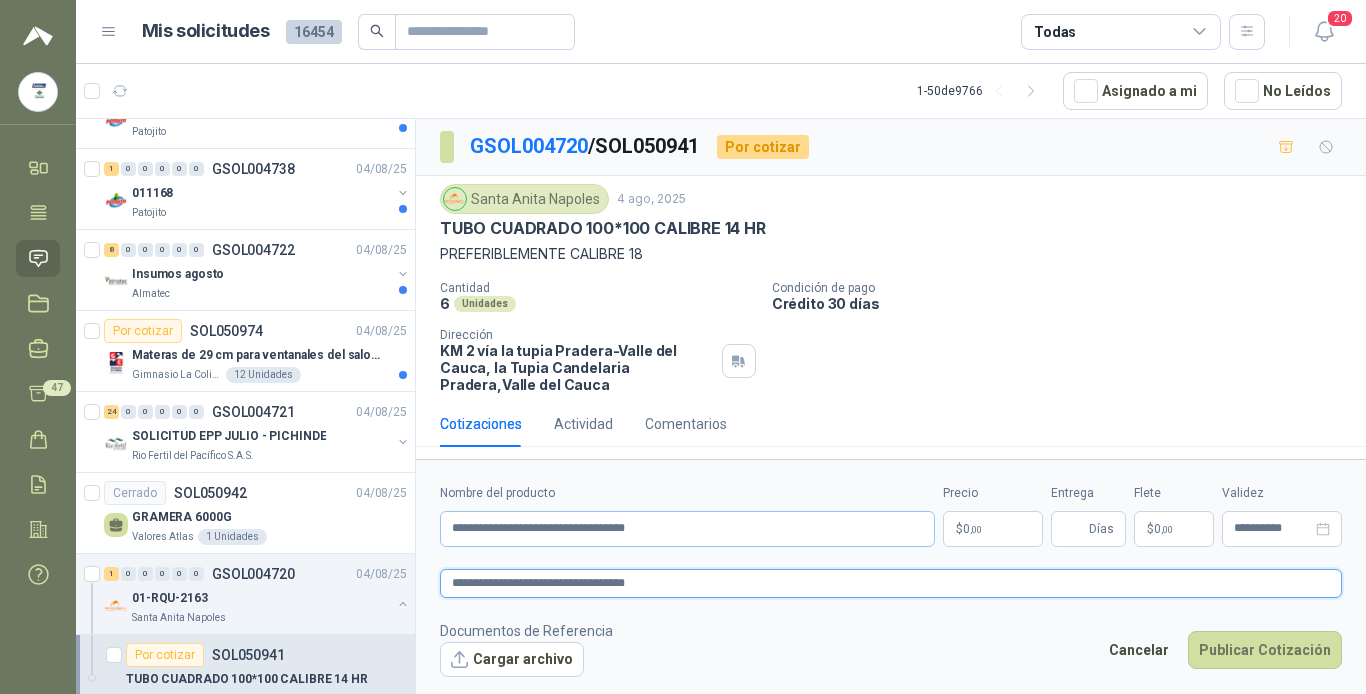 type on "**********" 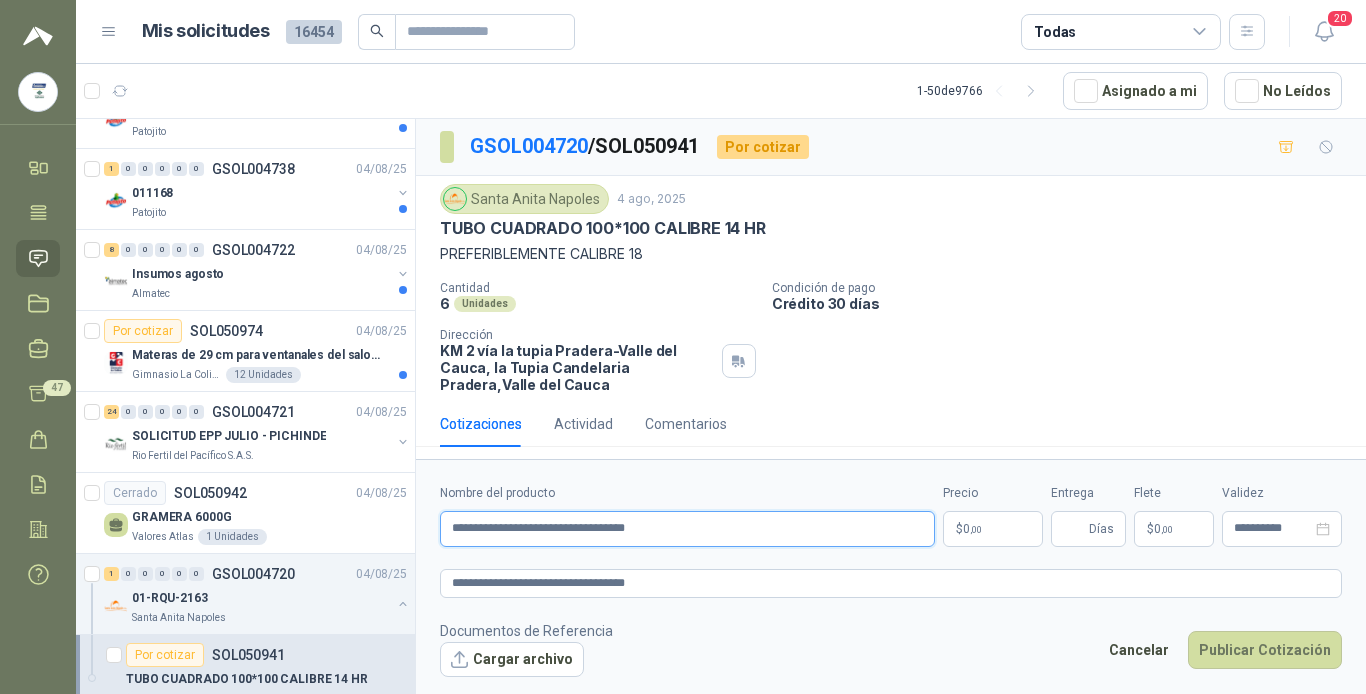 click on "**********" at bounding box center [687, 529] 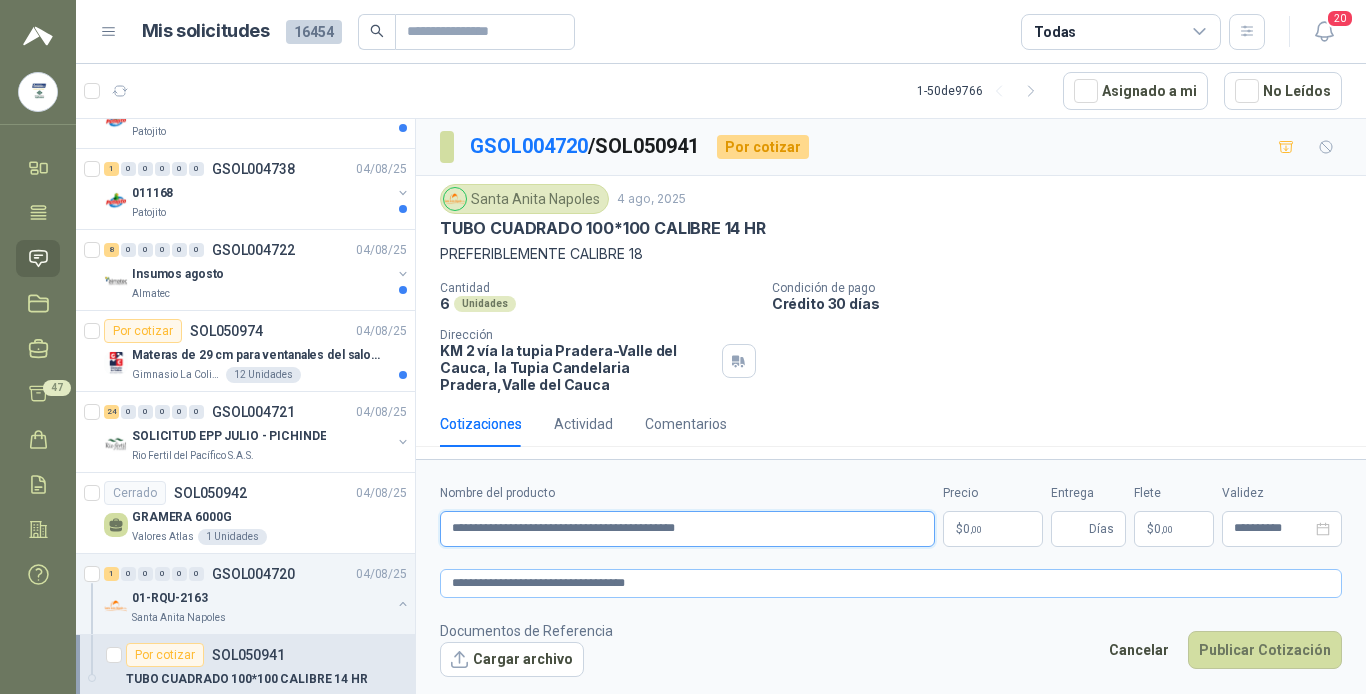 type on "**********" 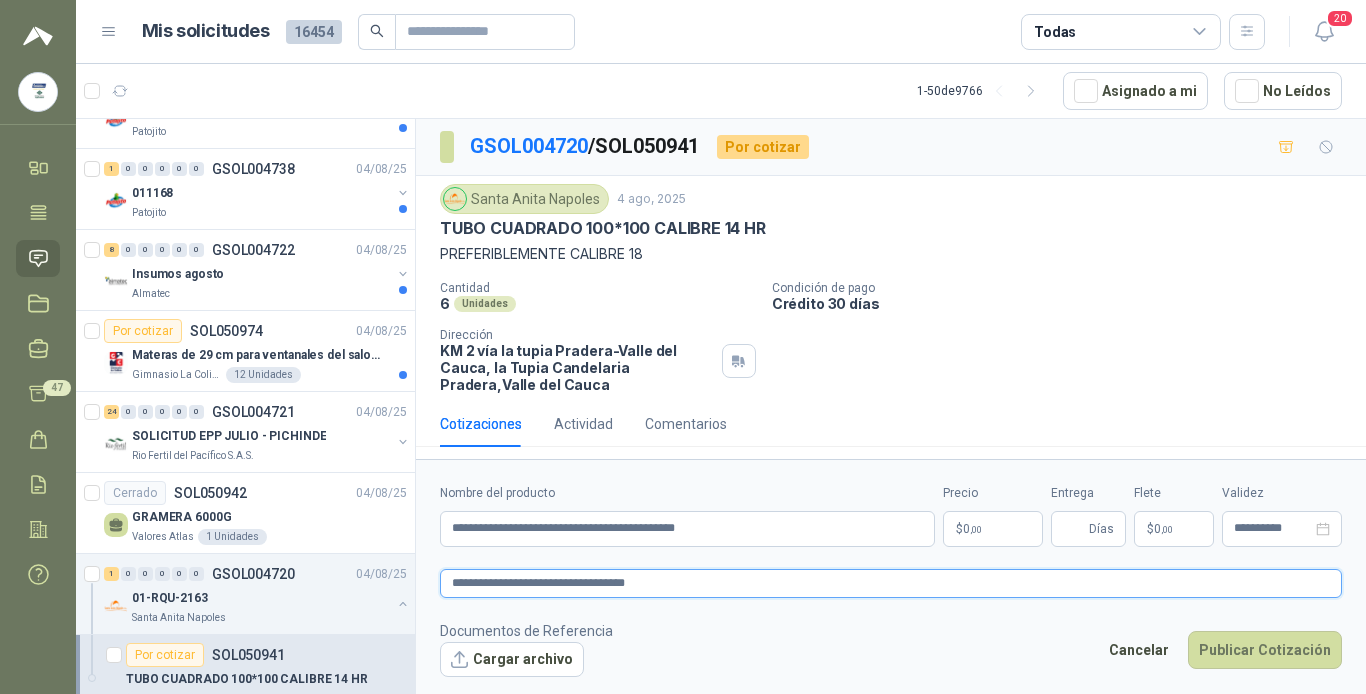click on "**********" at bounding box center [891, 583] 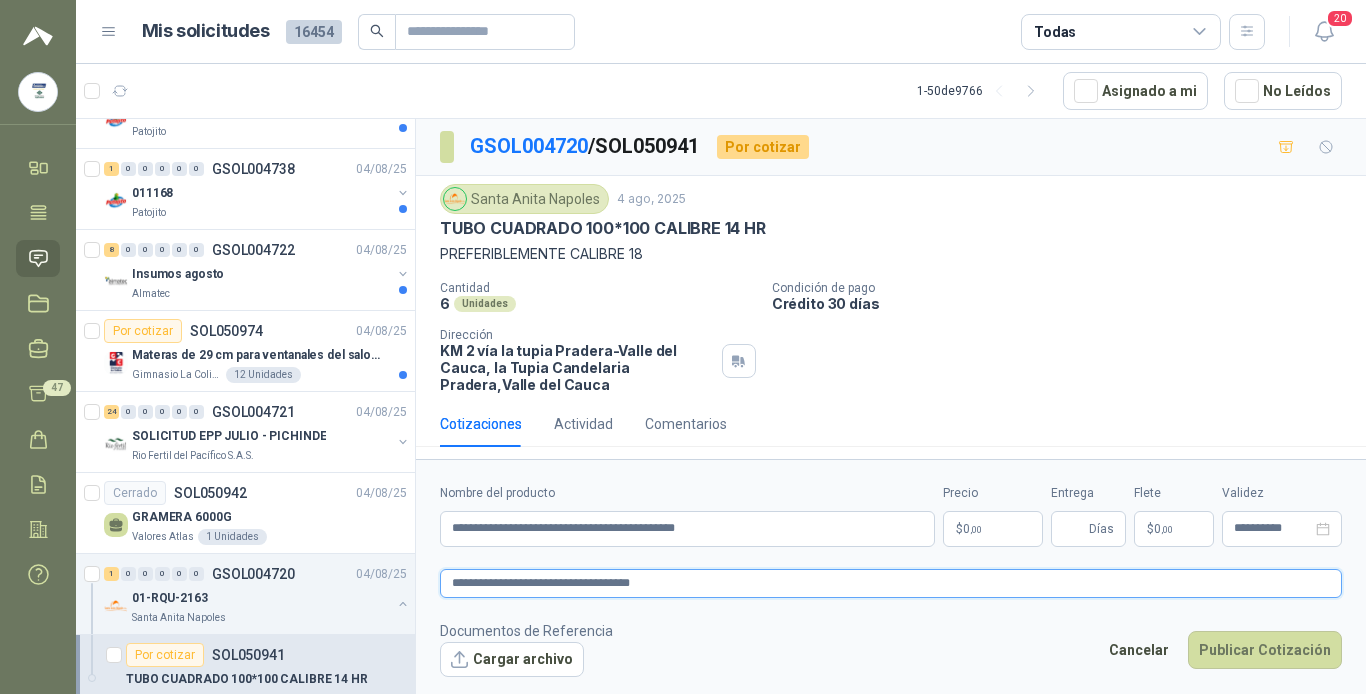 type 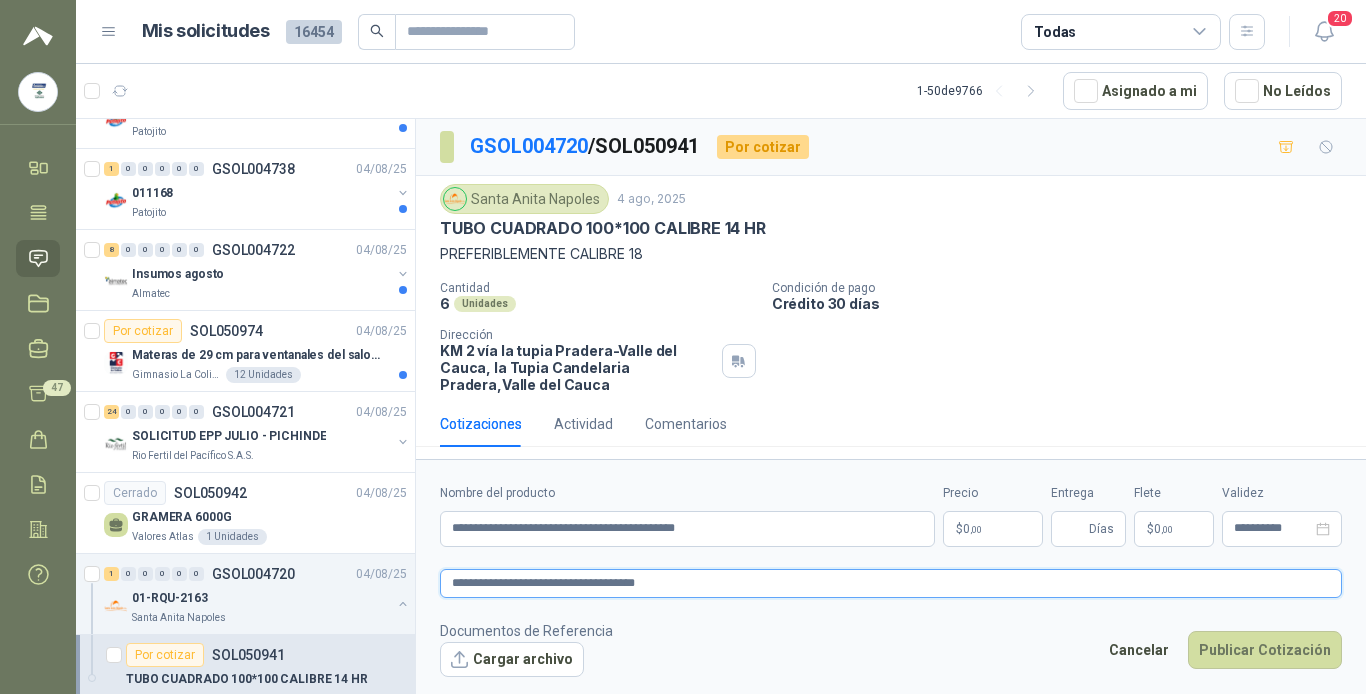 type 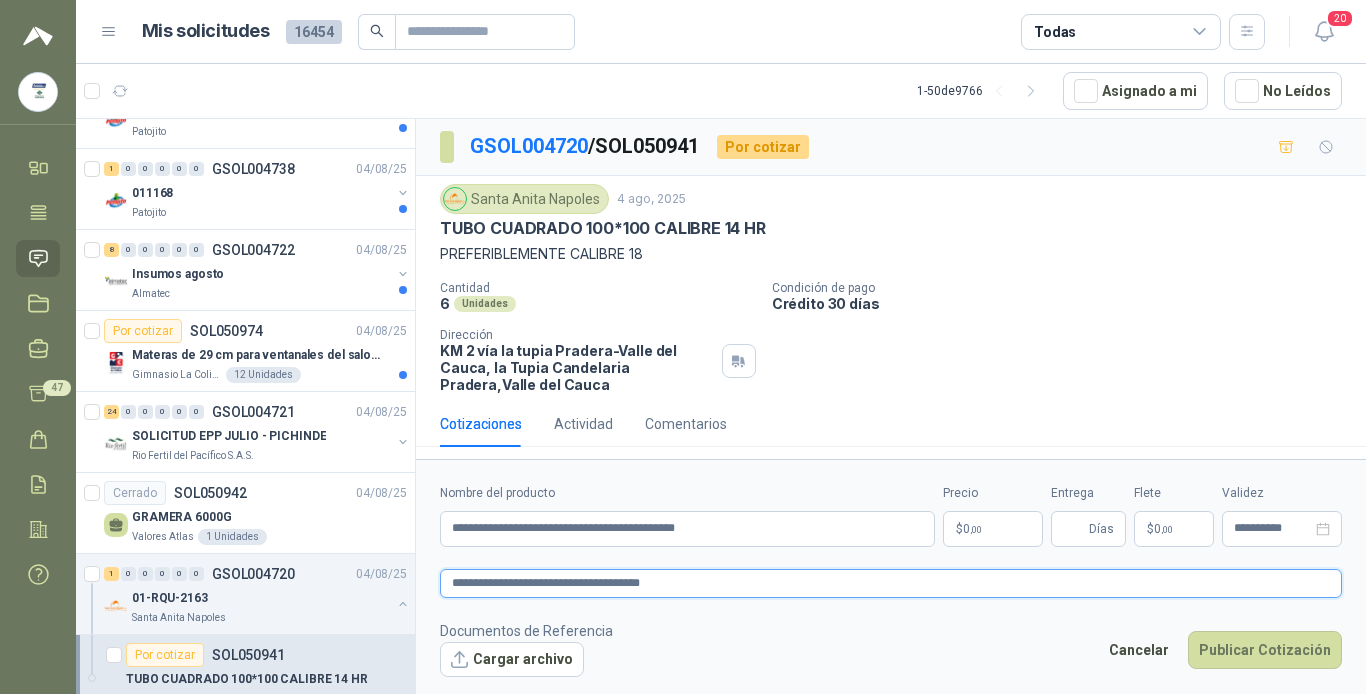 type 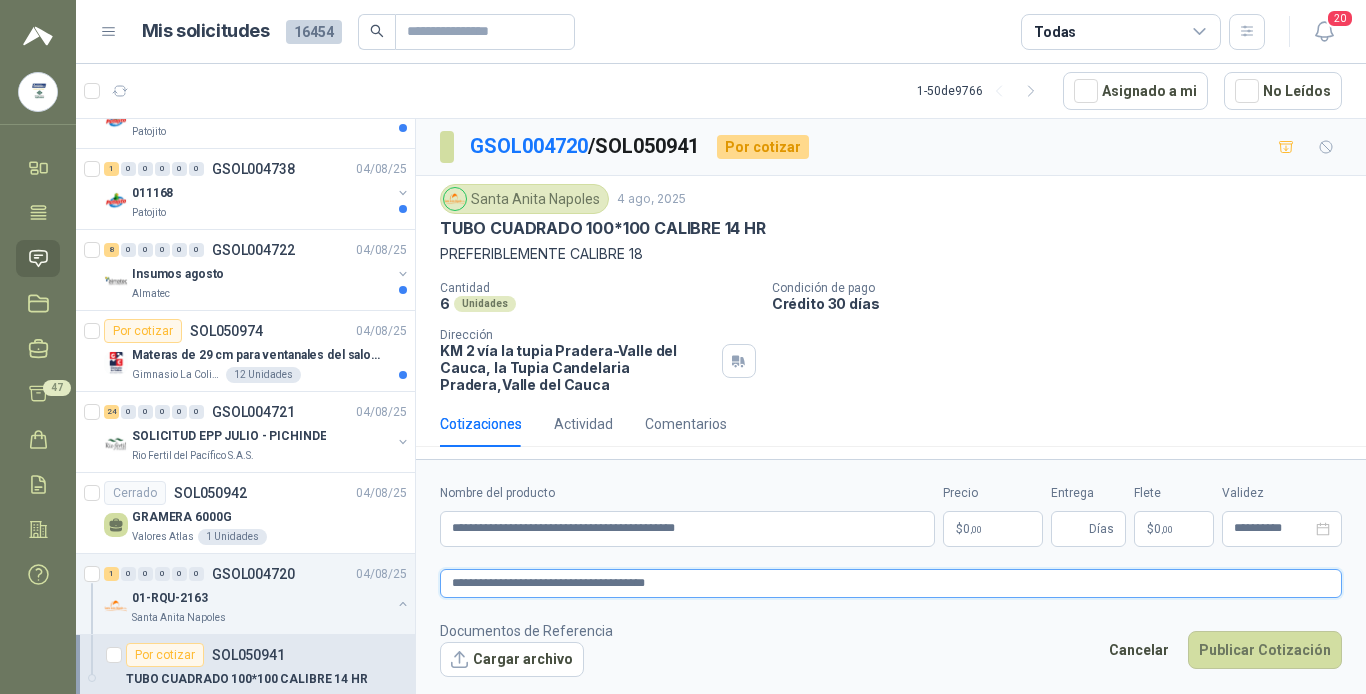 type 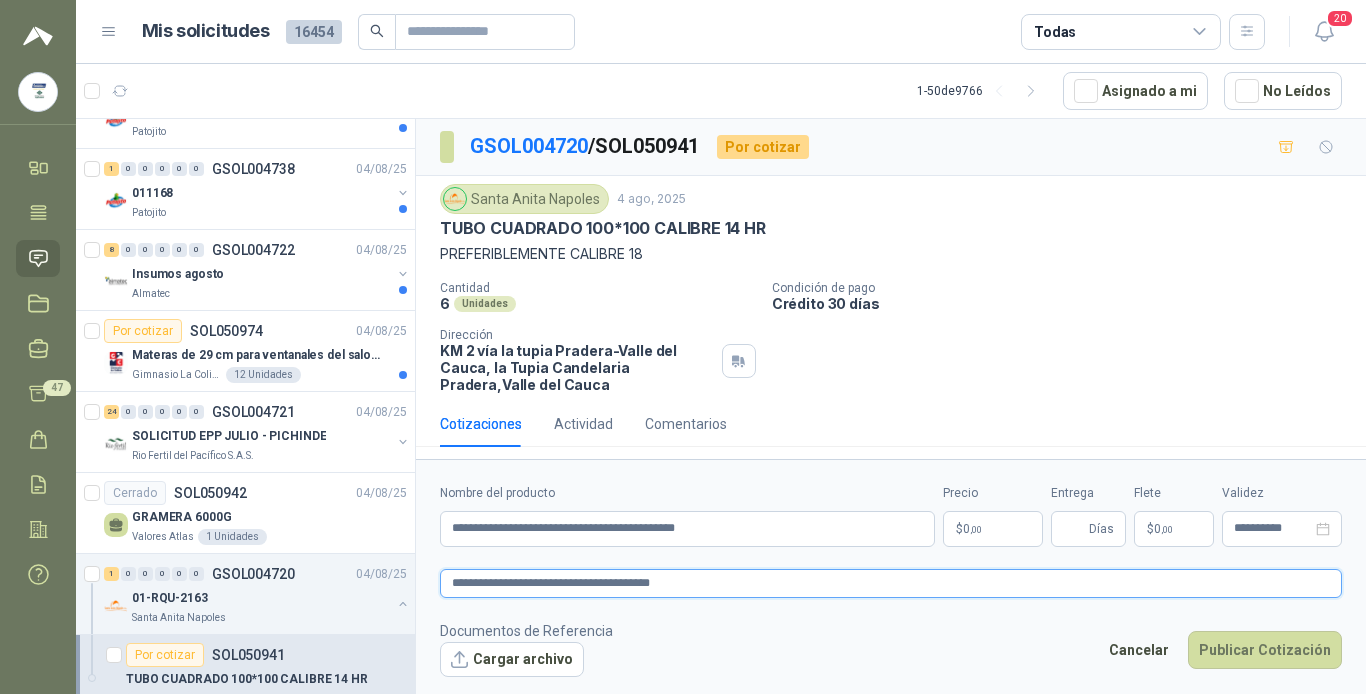 type 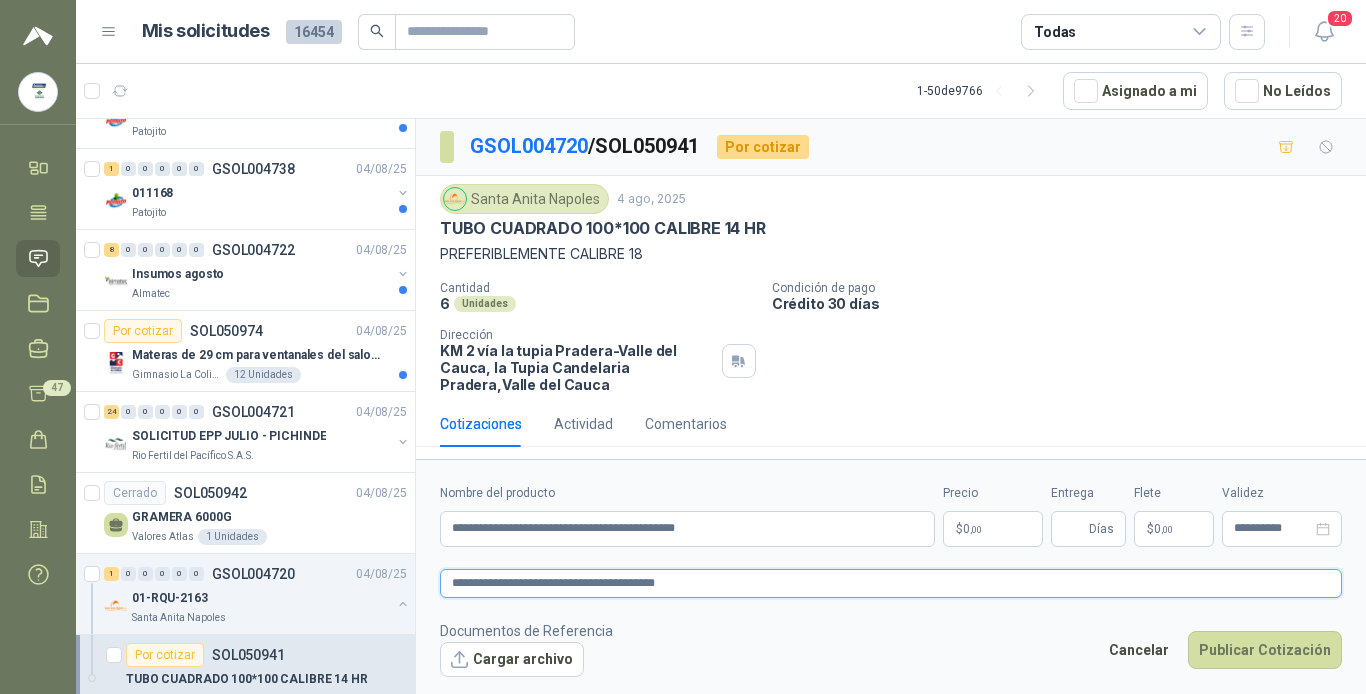 type 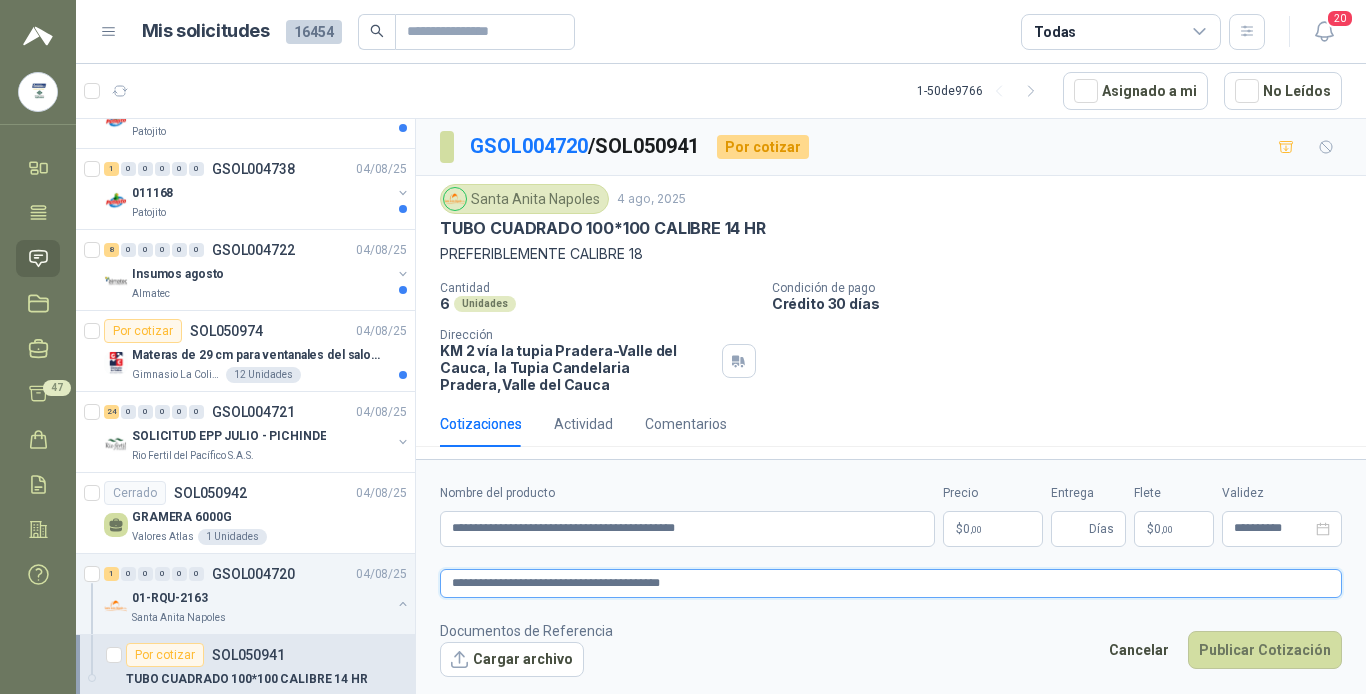 type 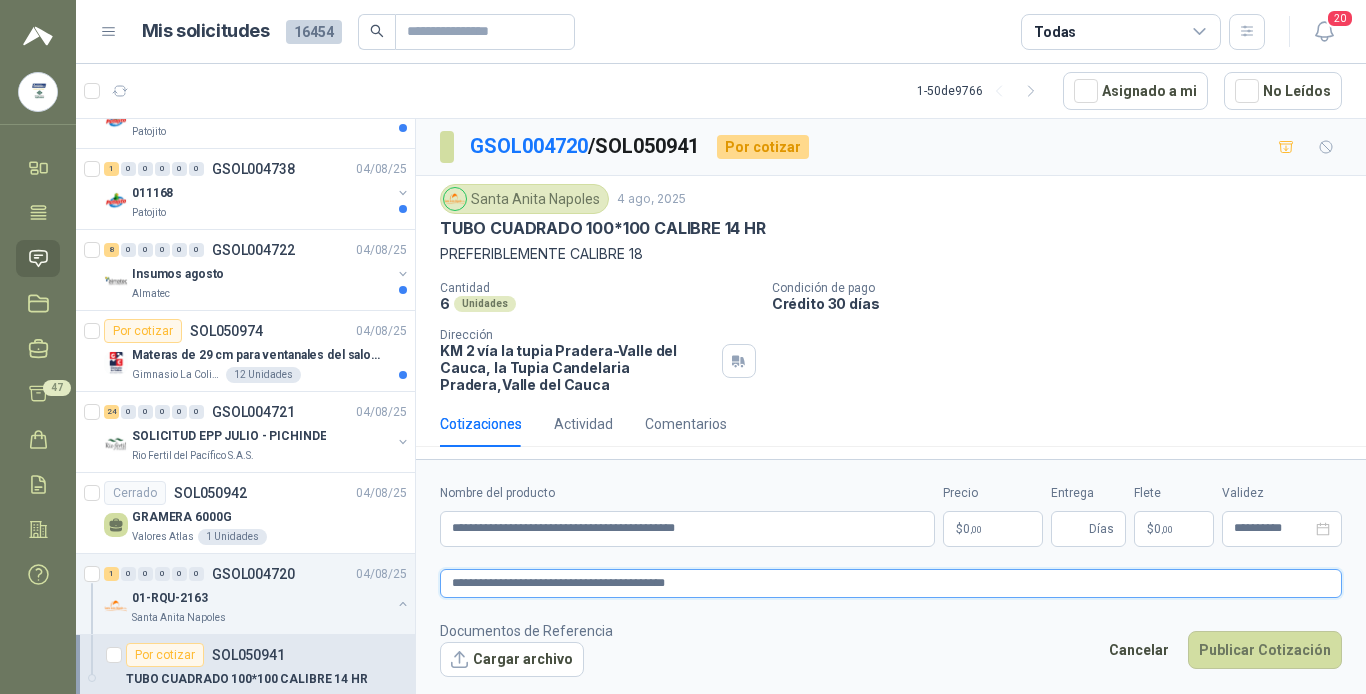 type 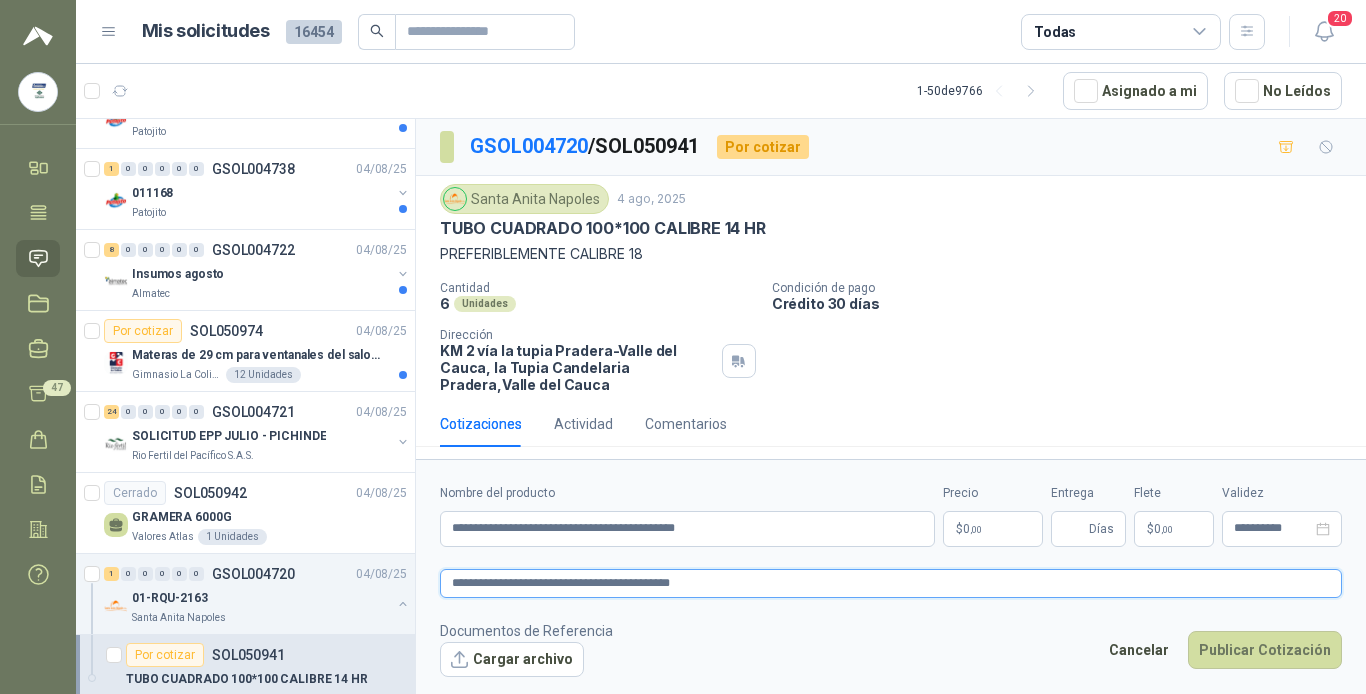type 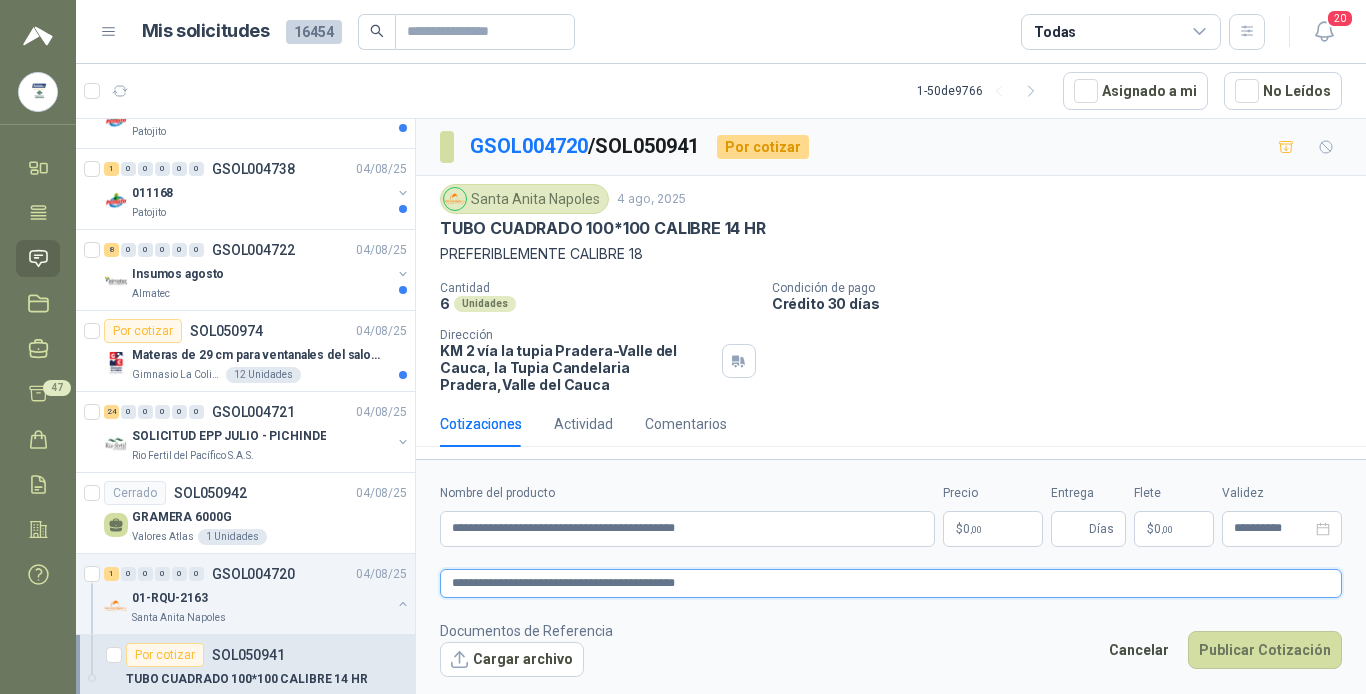 type on "**********" 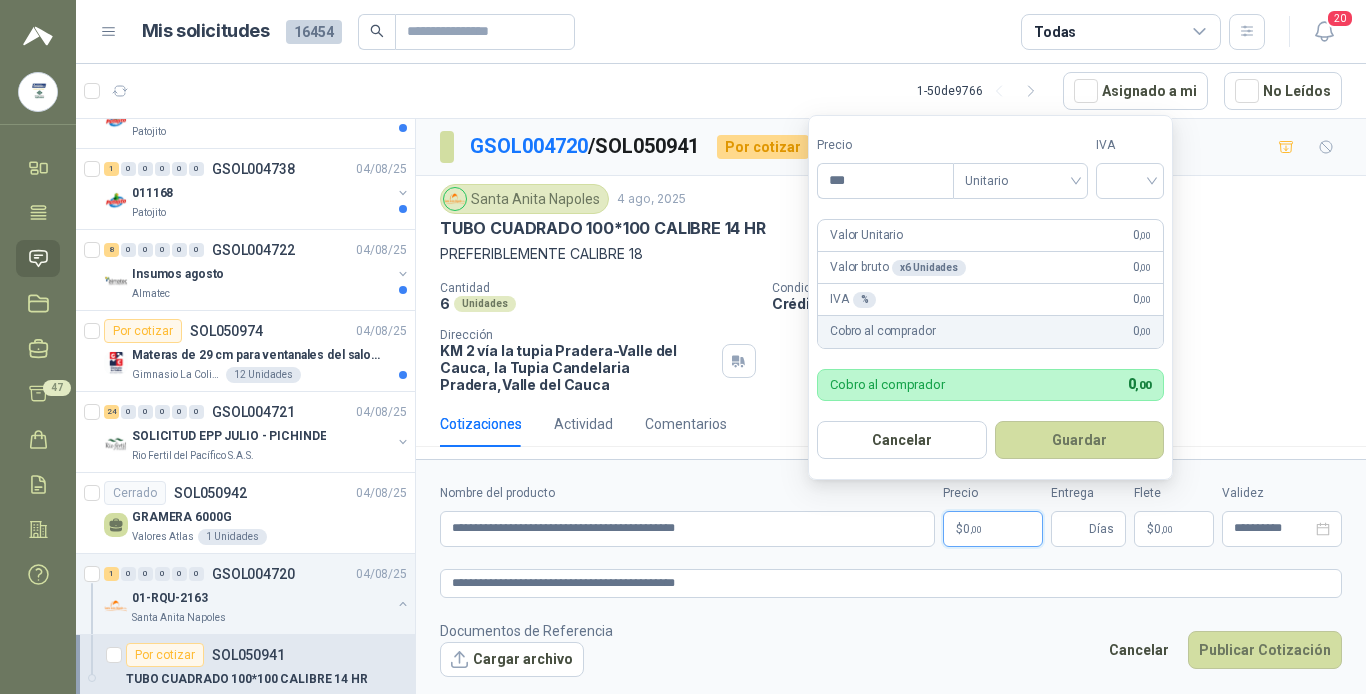 click on "$  0 ,00" at bounding box center [993, 529] 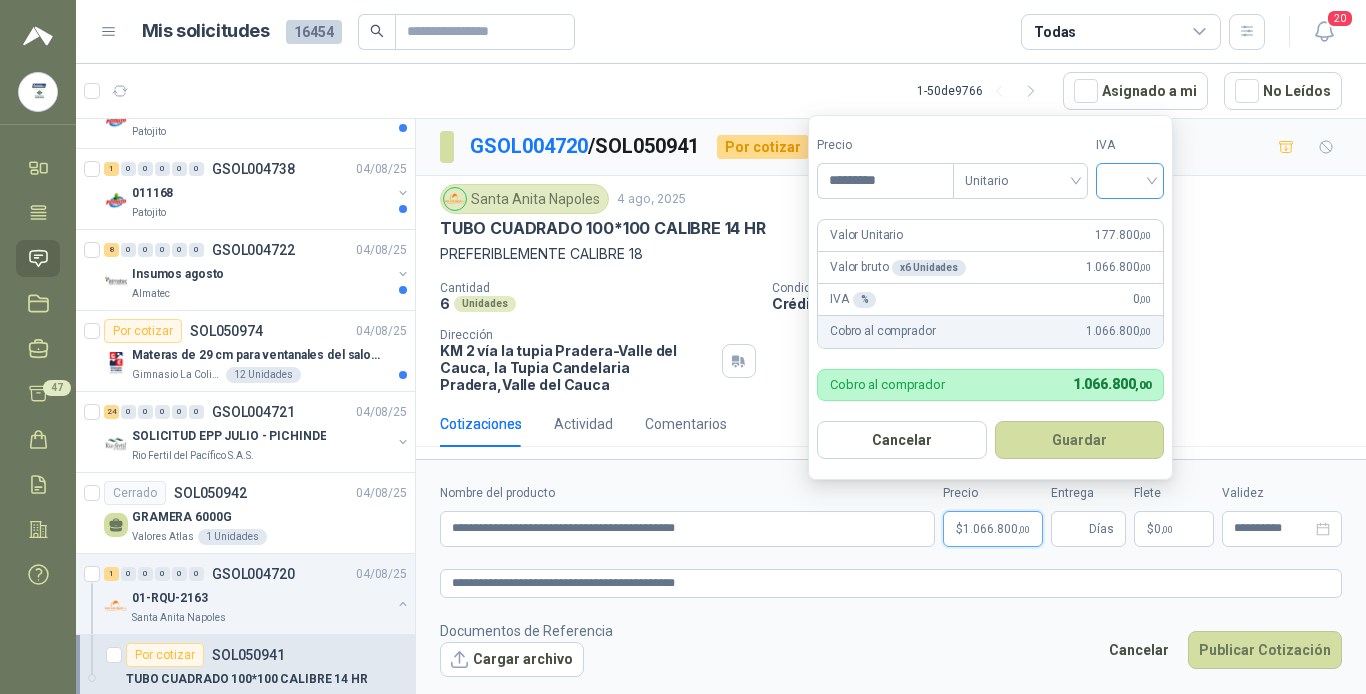 type on "*********" 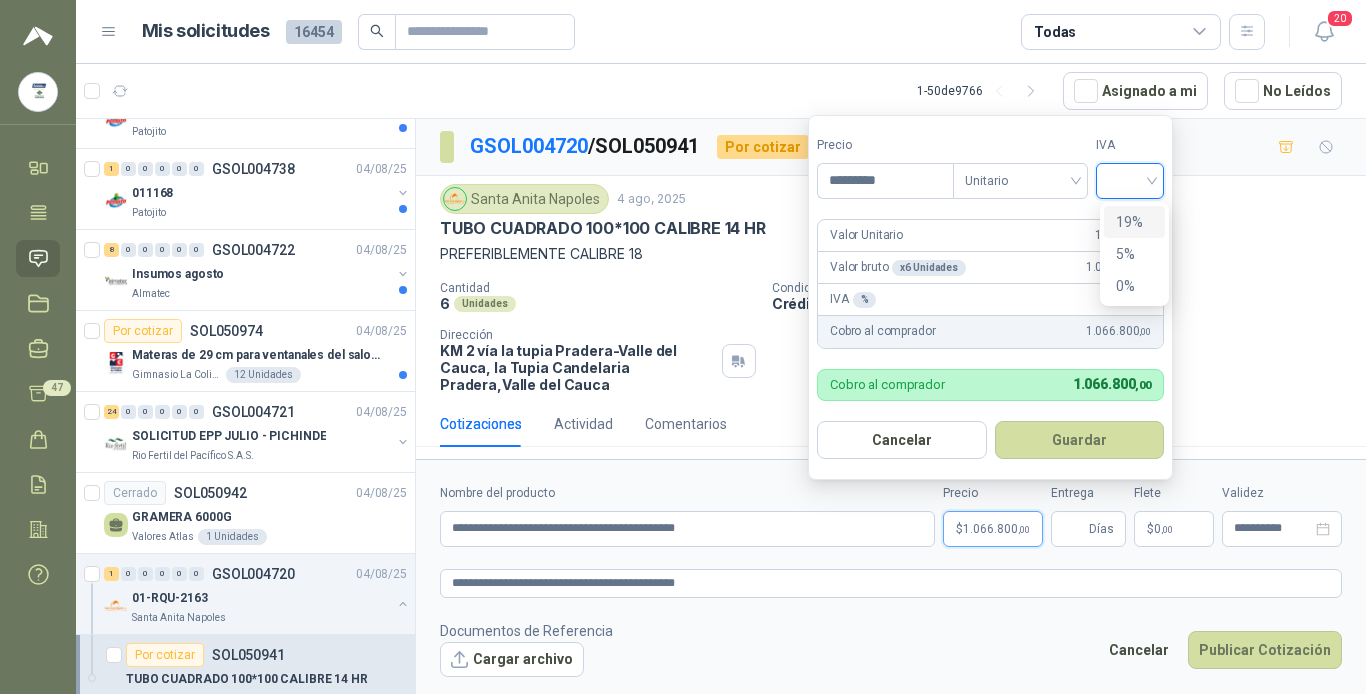 click on "19%" at bounding box center [1134, 222] 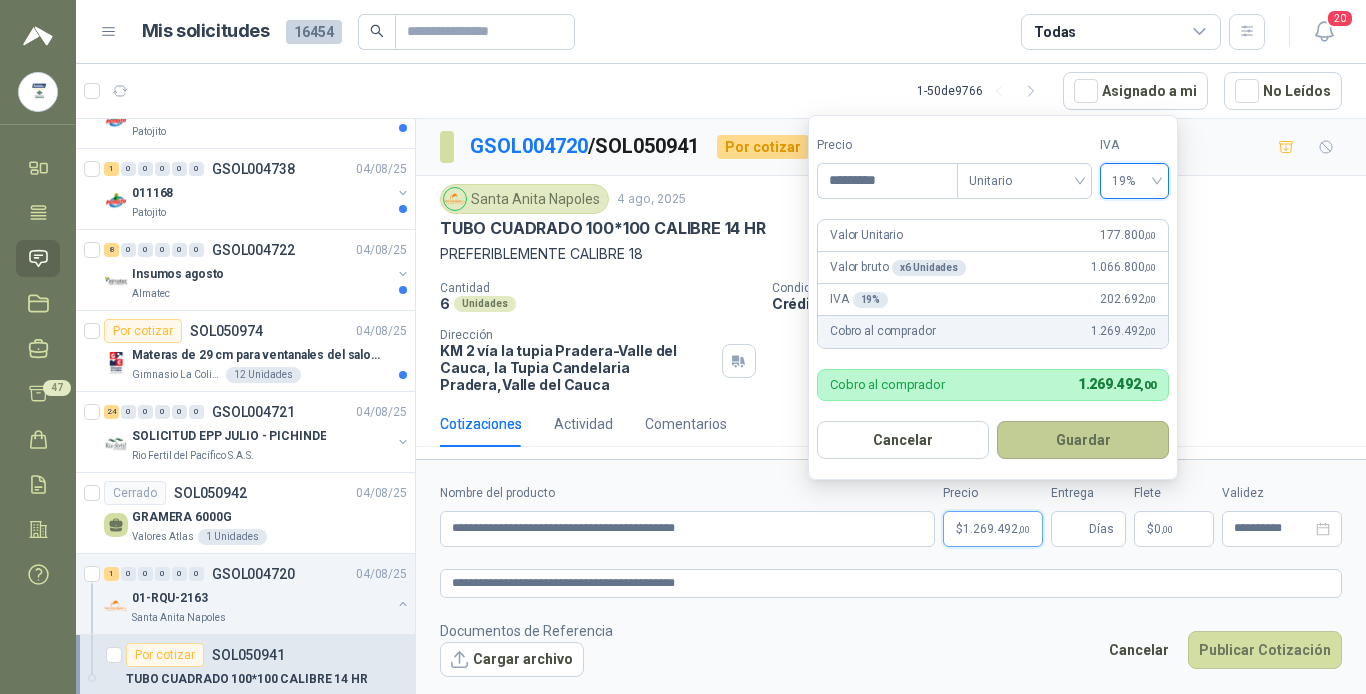 click on "Guardar" at bounding box center [1083, 440] 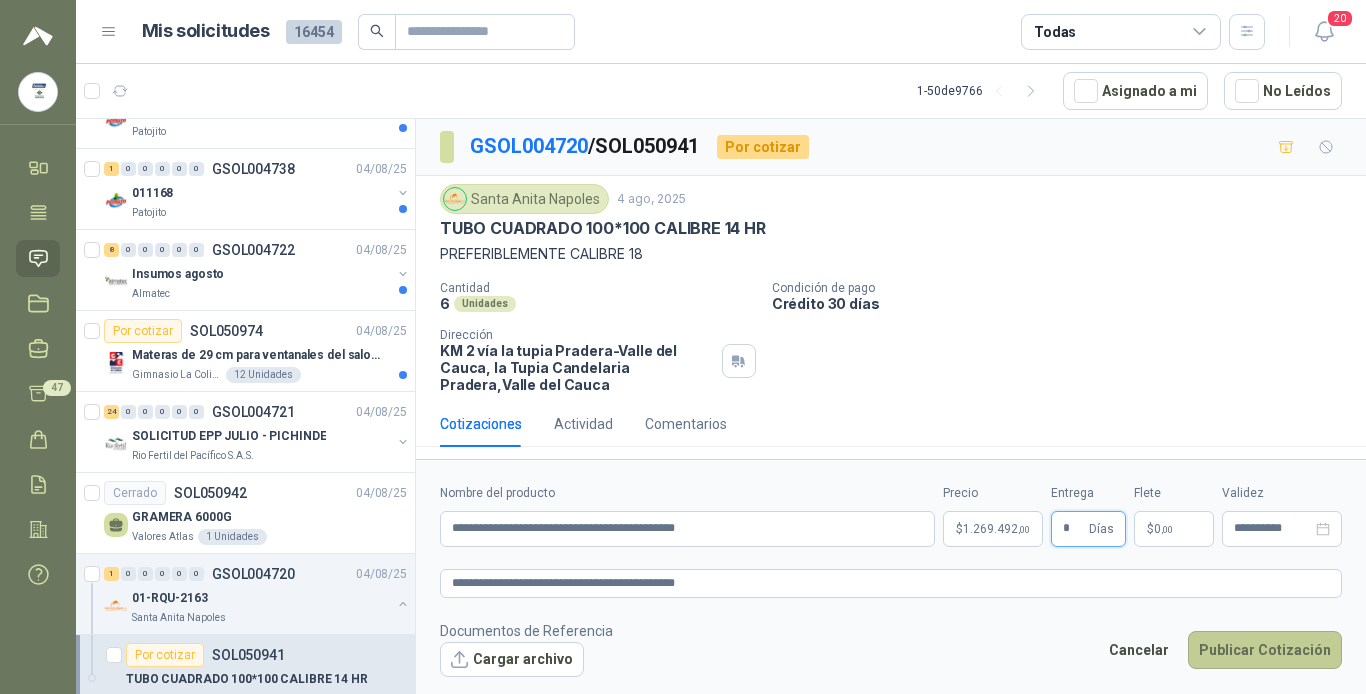 type on "*" 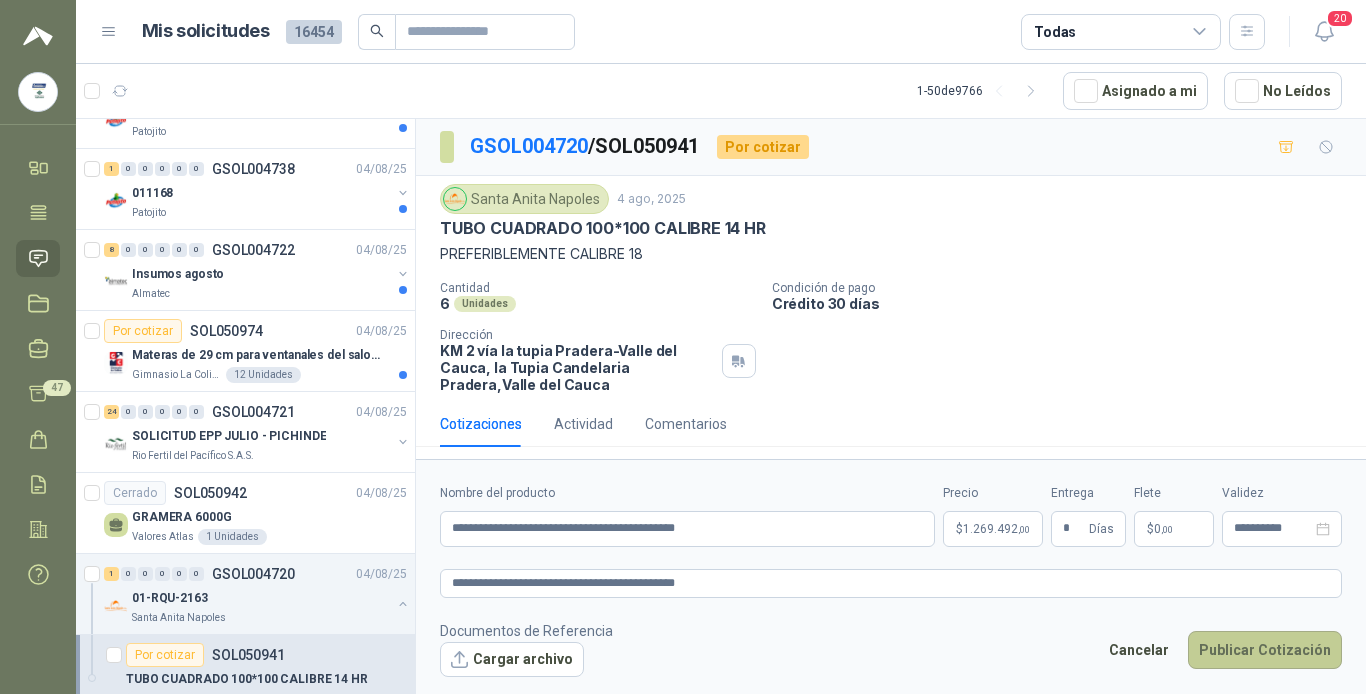 click on "Publicar Cotización" at bounding box center (1265, 650) 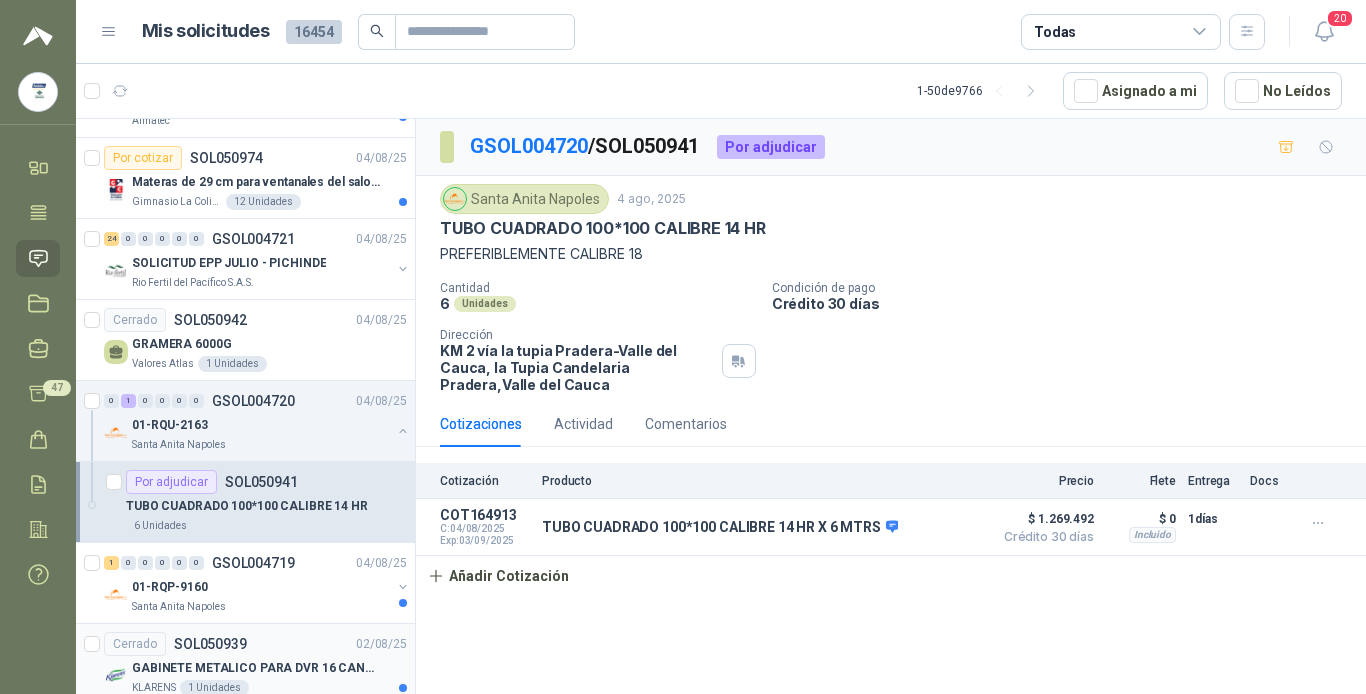 scroll, scrollTop: 2600, scrollLeft: 0, axis: vertical 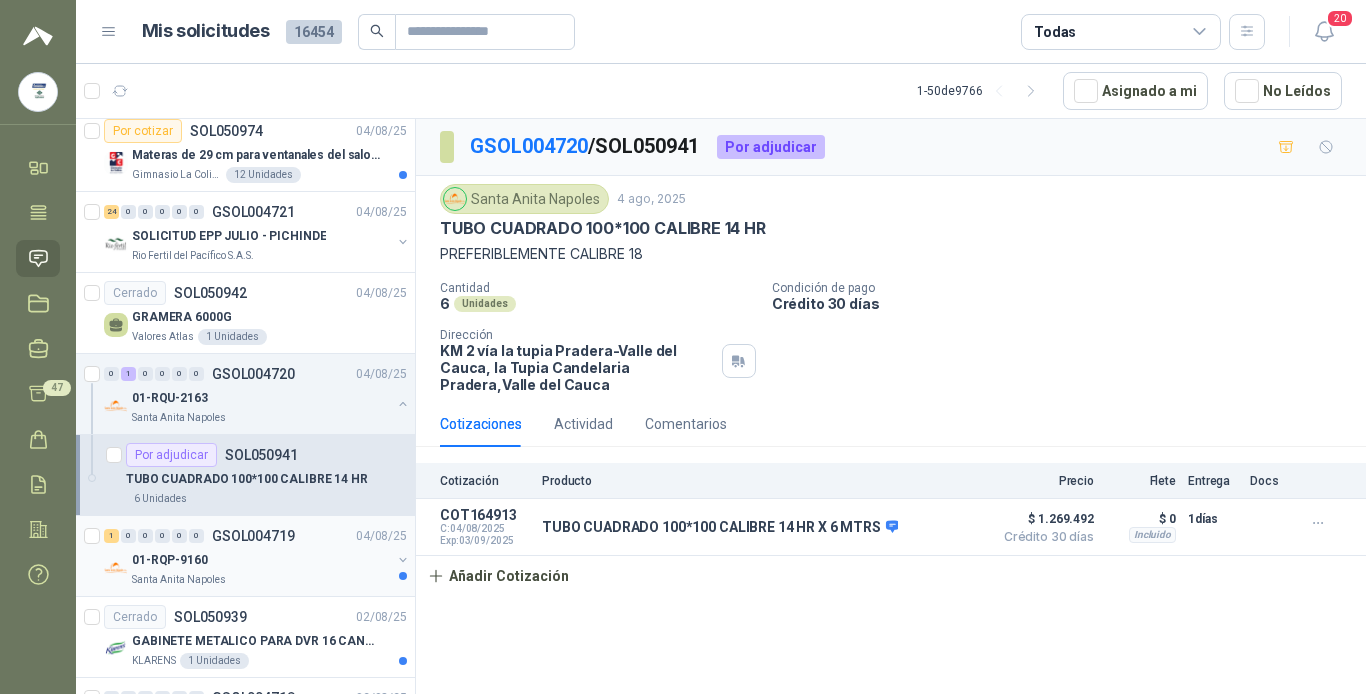click on "Santa Anita Napoles" at bounding box center (261, 580) 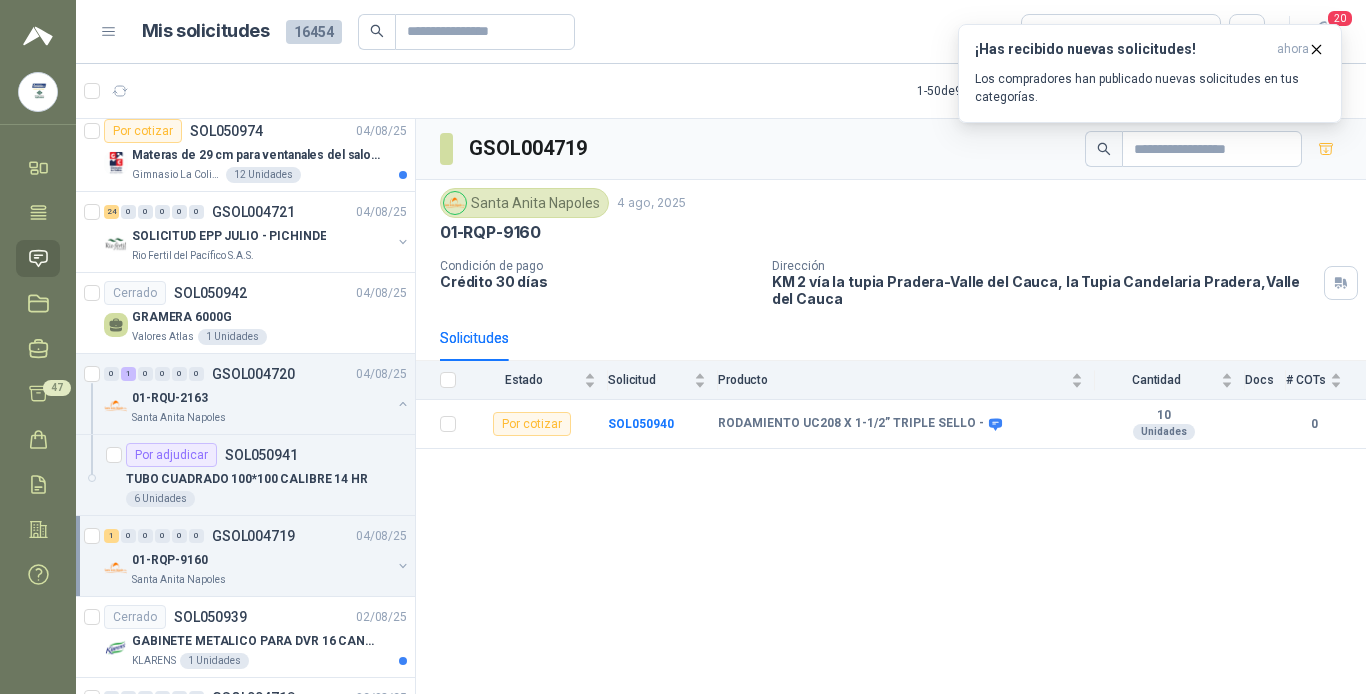 click on "1   0   0   0   0   0   GSOL004719 04/08/25" at bounding box center (257, 536) 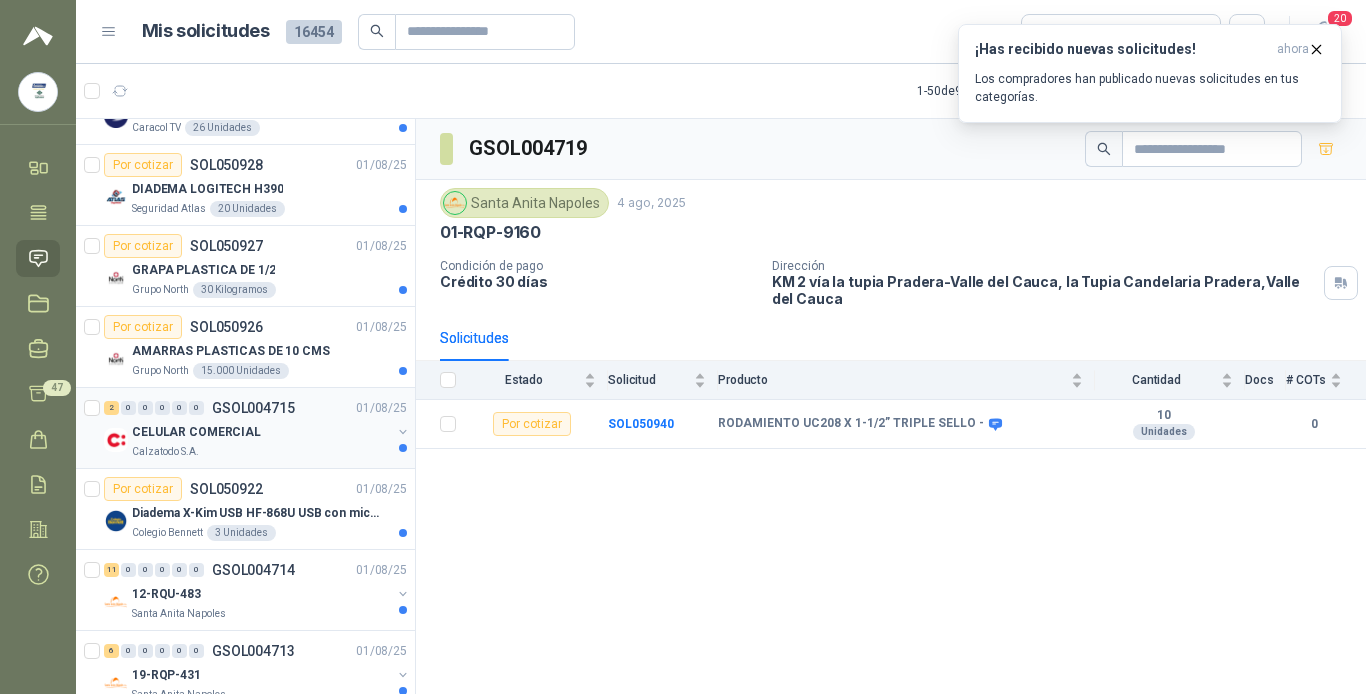 scroll, scrollTop: 3739, scrollLeft: 0, axis: vertical 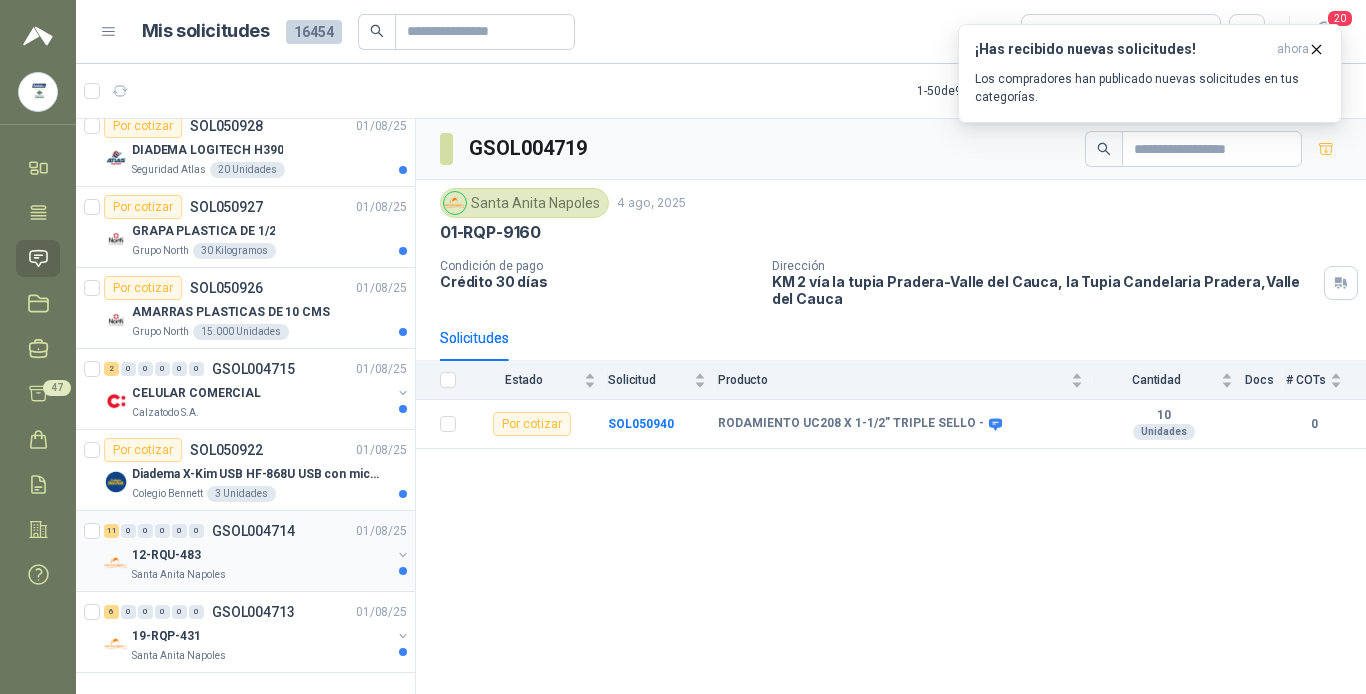 click on "12-RQU-483" at bounding box center [261, 555] 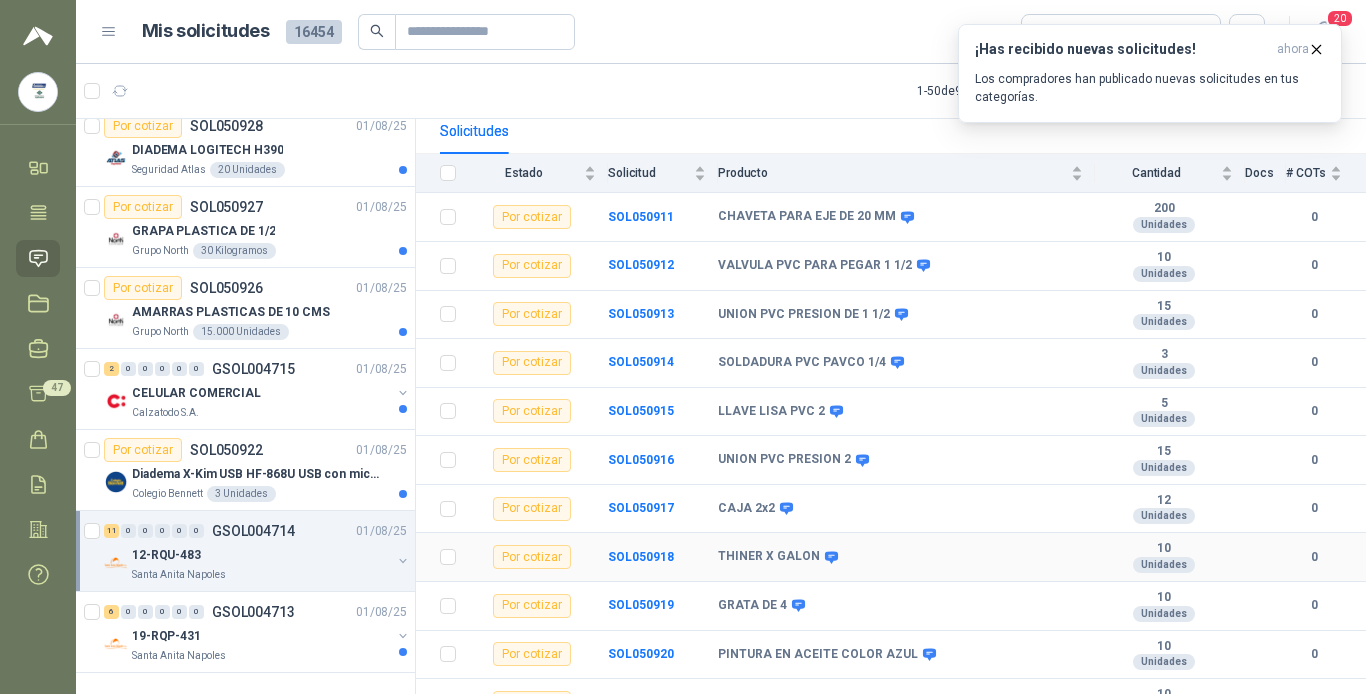 scroll, scrollTop: 220, scrollLeft: 0, axis: vertical 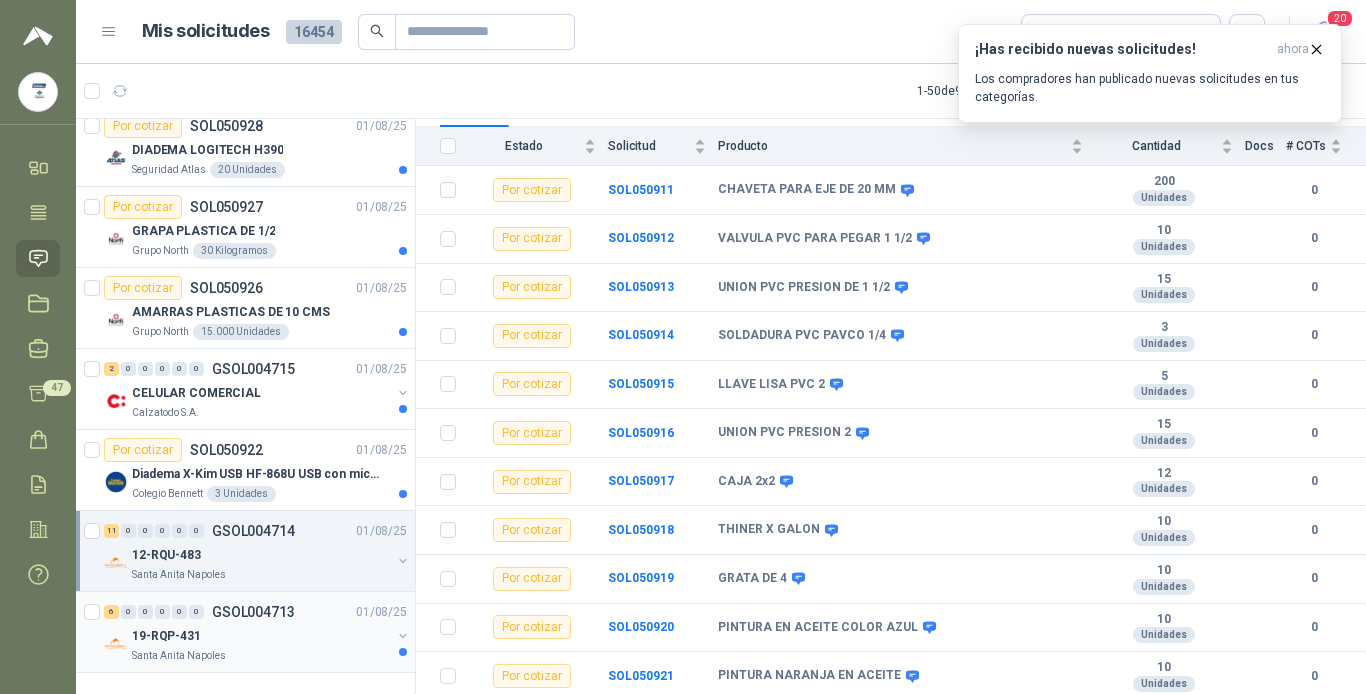 click on "6   0   0   0   0   0   GSOL004713 01/08/25" at bounding box center [257, 612] 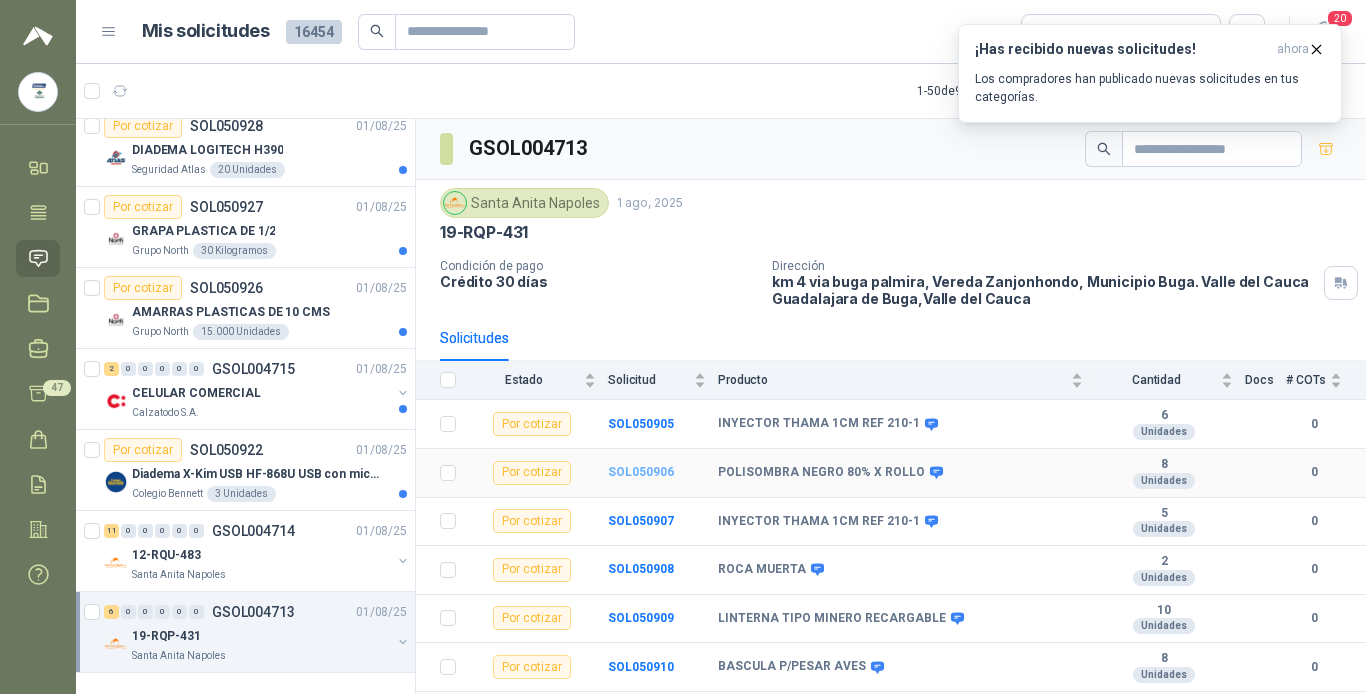 click on "SOL050906" at bounding box center [641, 472] 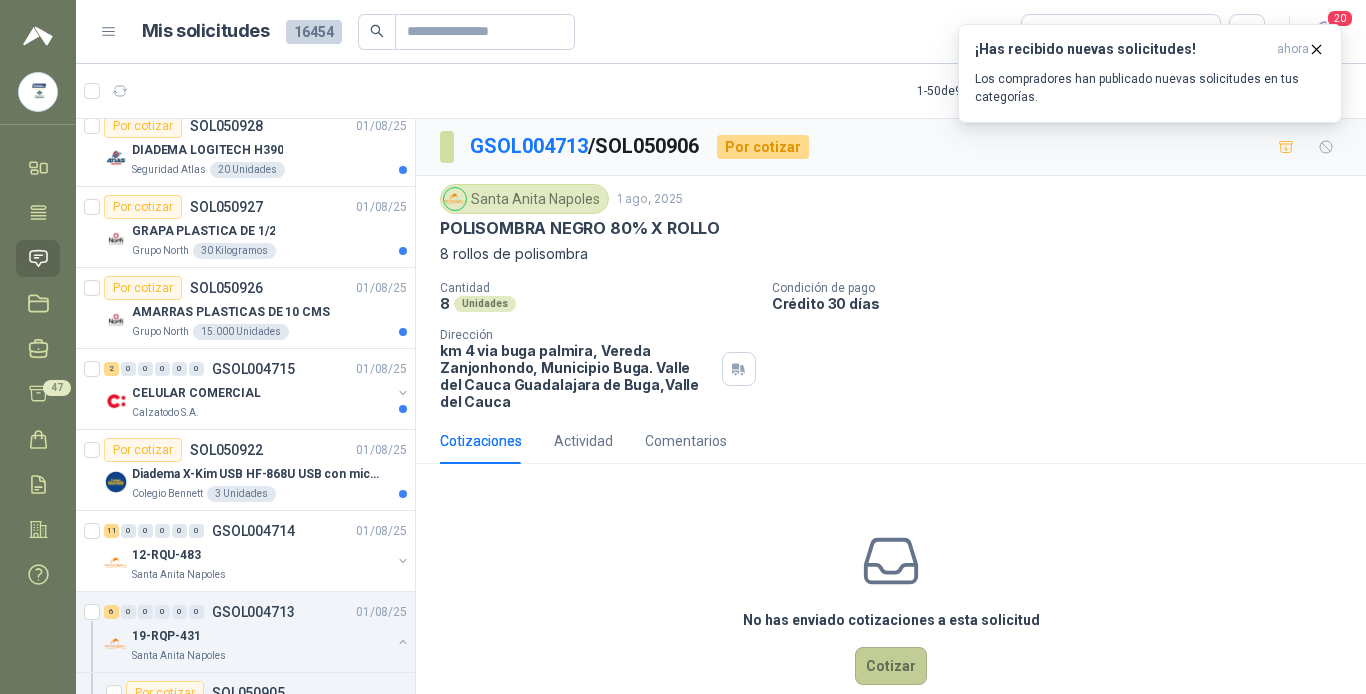 click on "Cotizar" at bounding box center [891, 666] 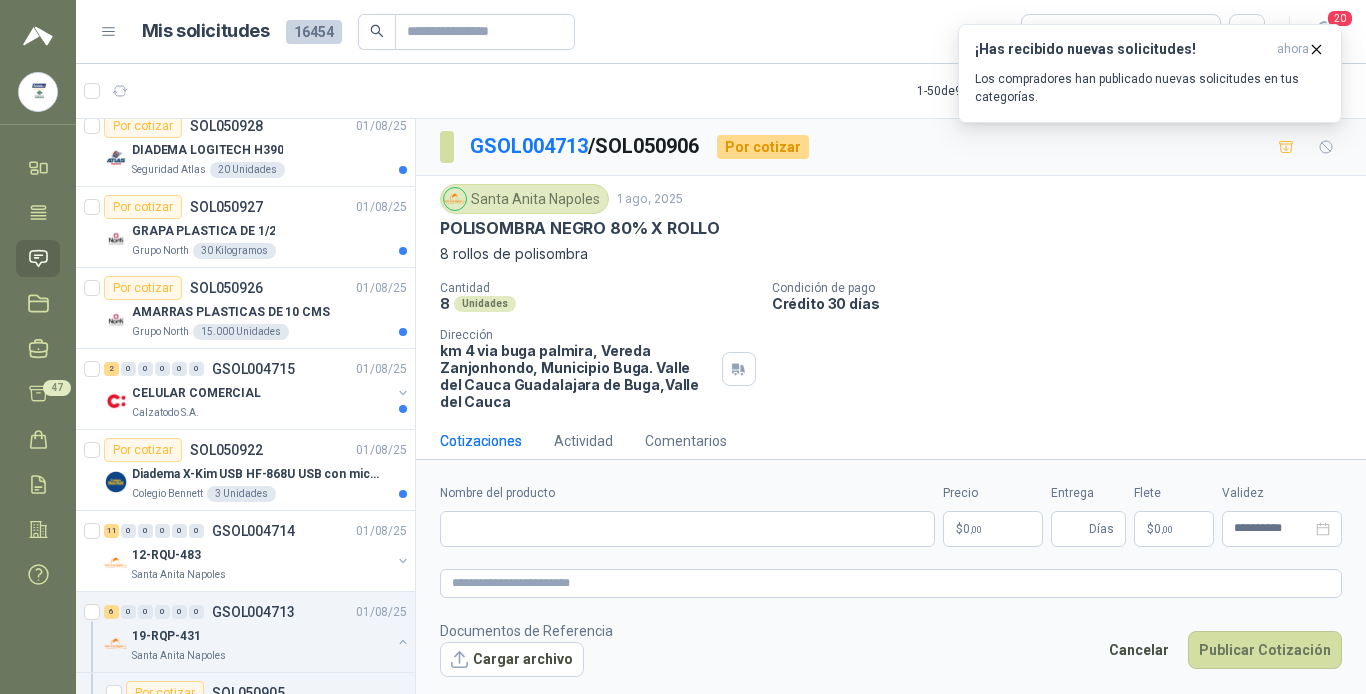 type 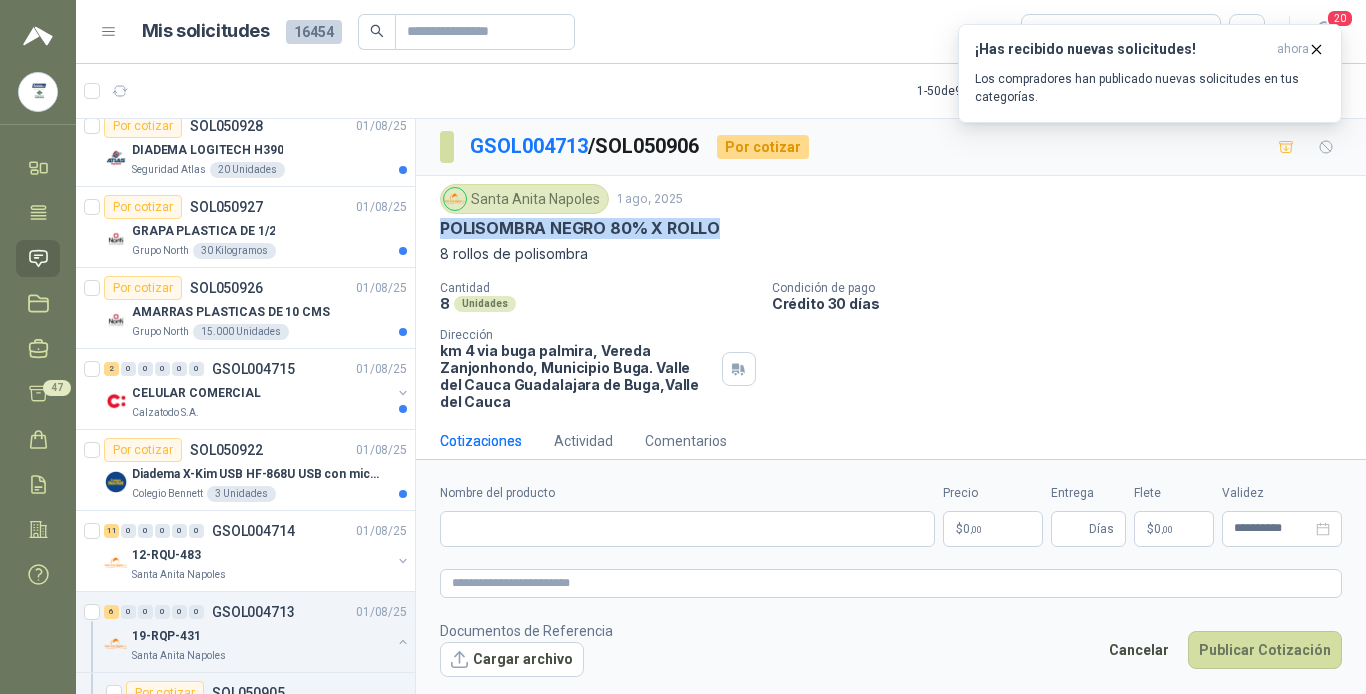 drag, startPoint x: 436, startPoint y: 223, endPoint x: 739, endPoint y: 236, distance: 303.27875 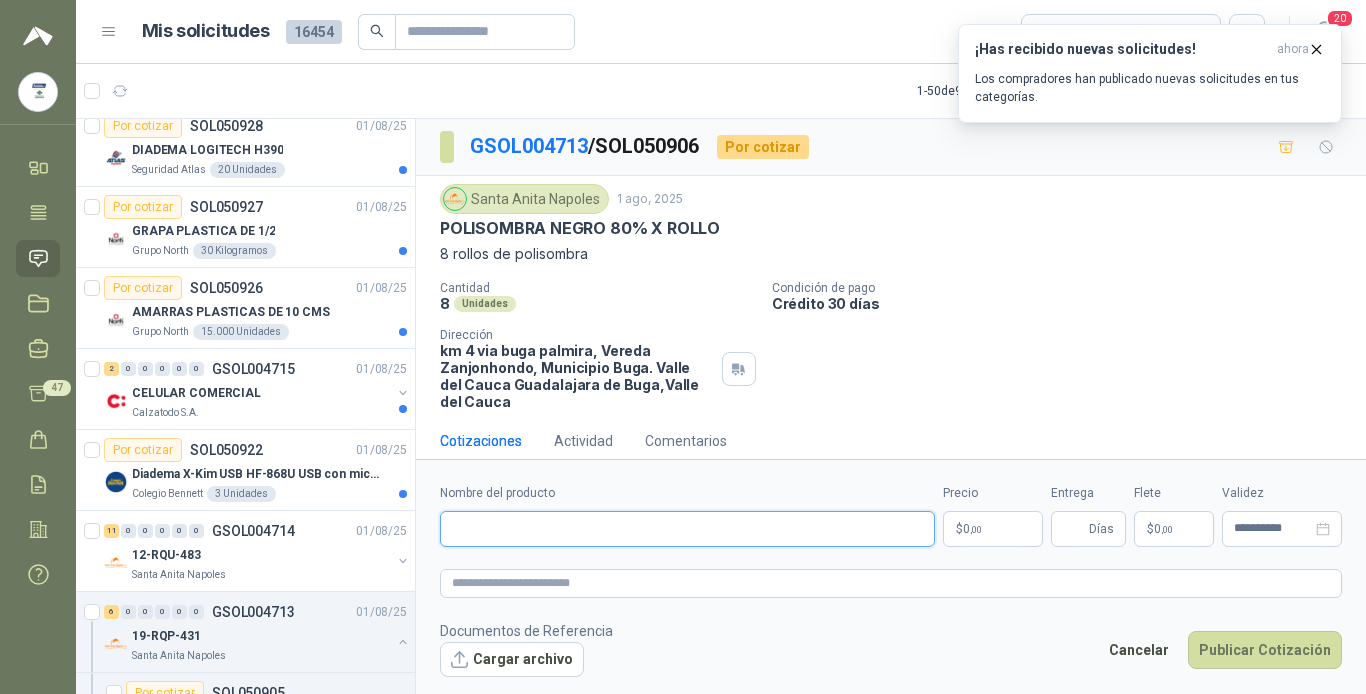 paste on "**********" 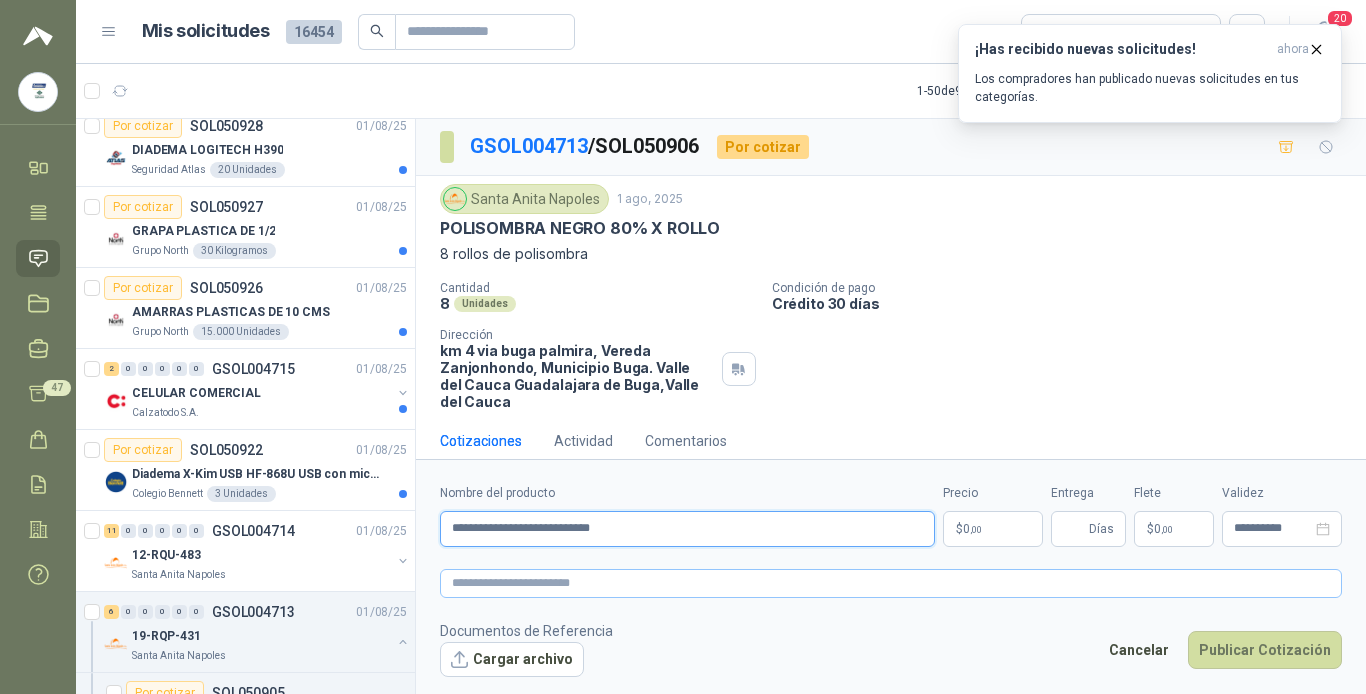 type on "**********" 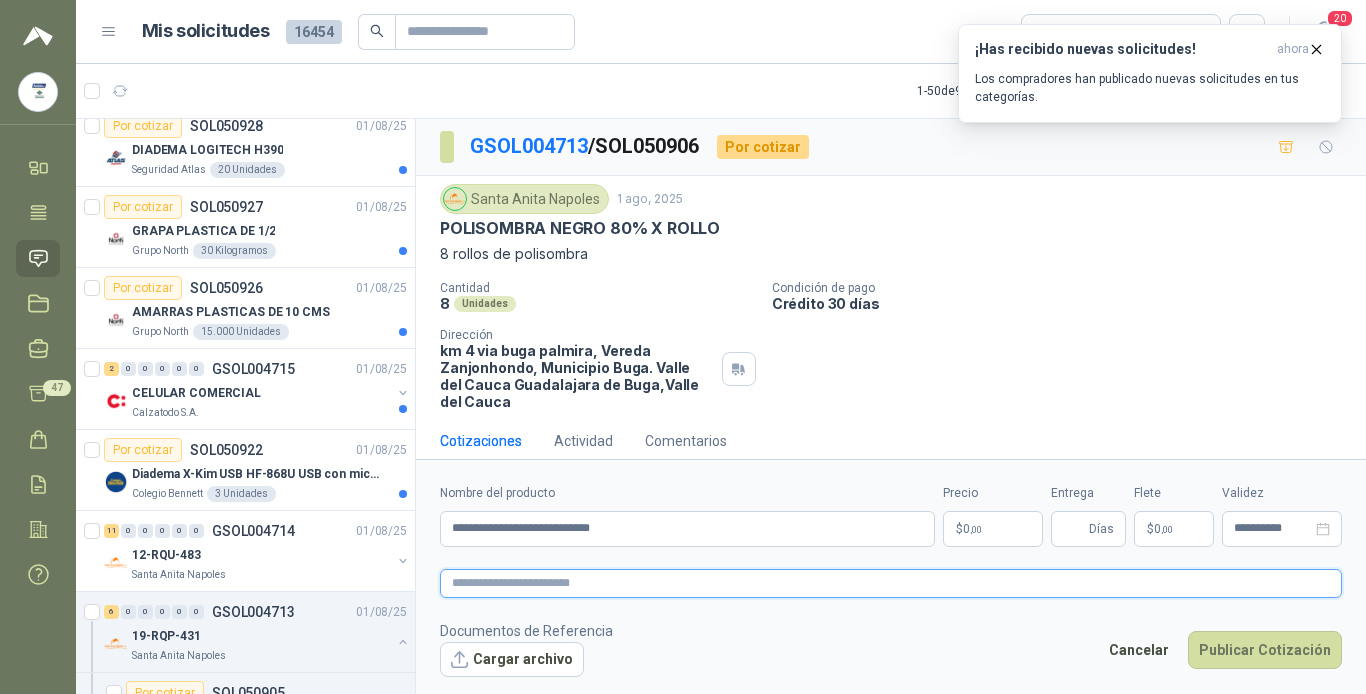 paste on "**********" 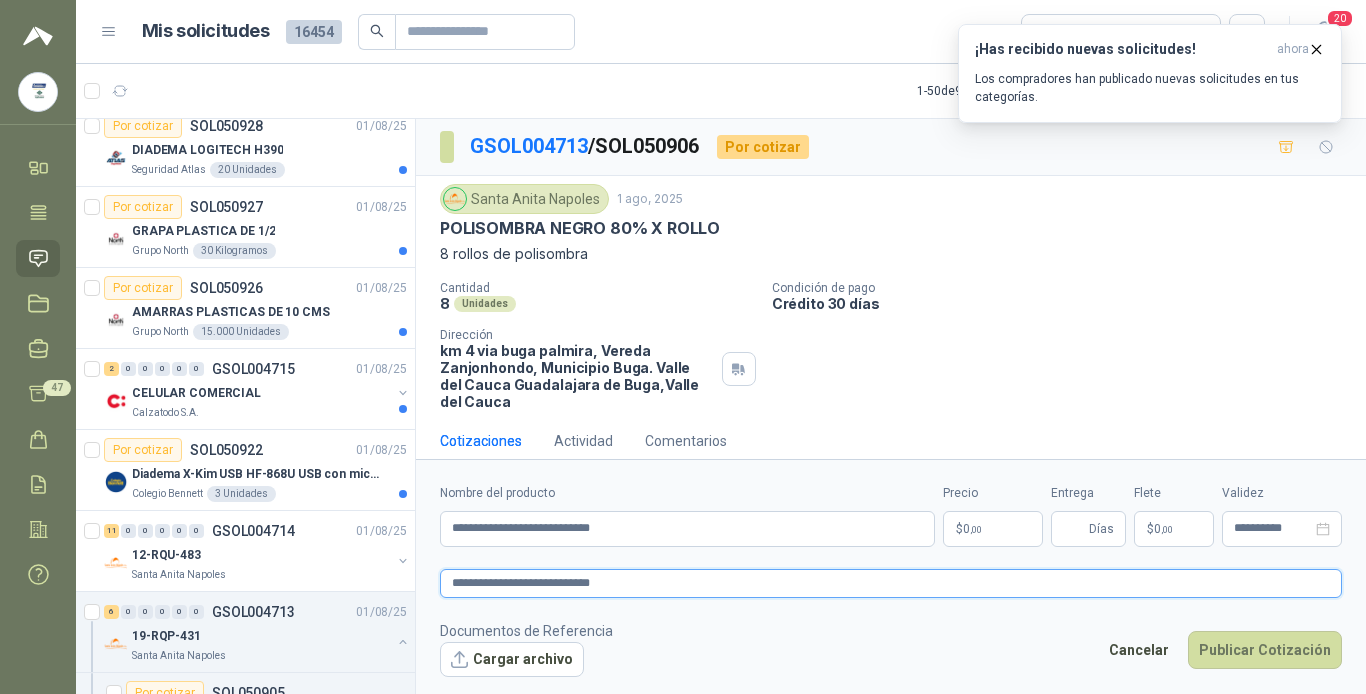 type on "**********" 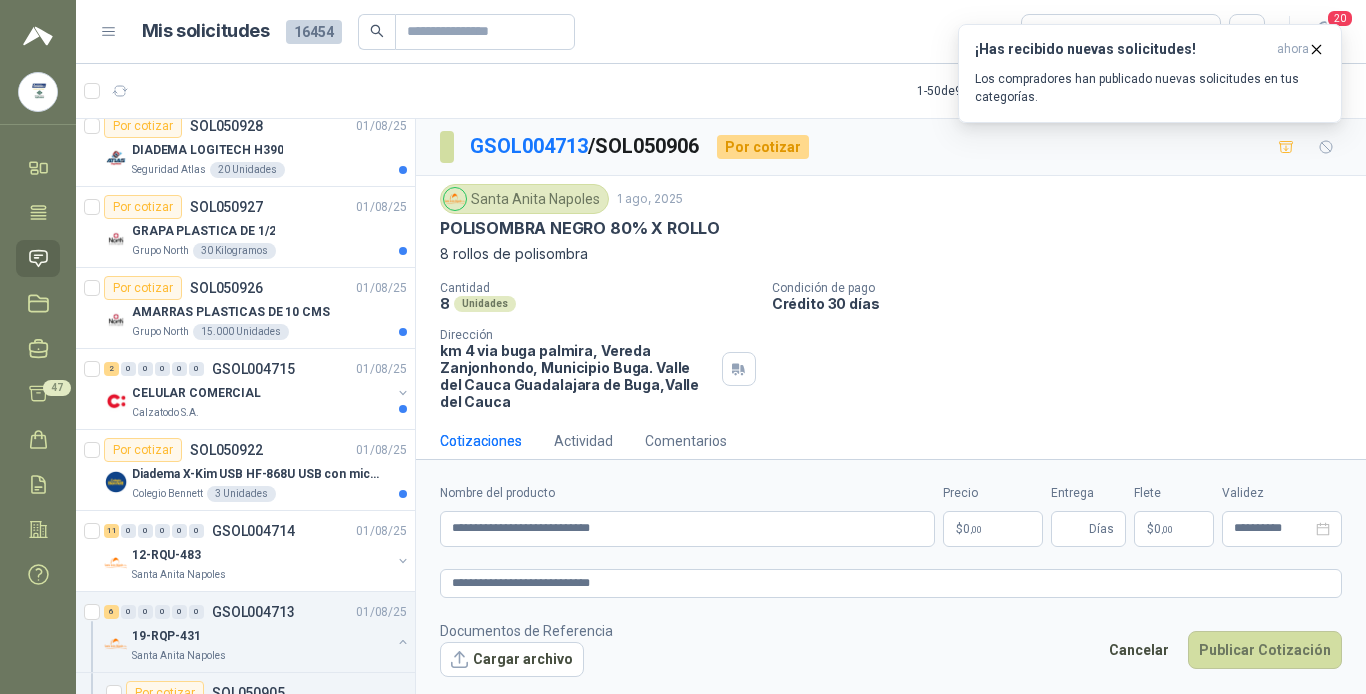 click on "$  0 ,00" at bounding box center [993, 529] 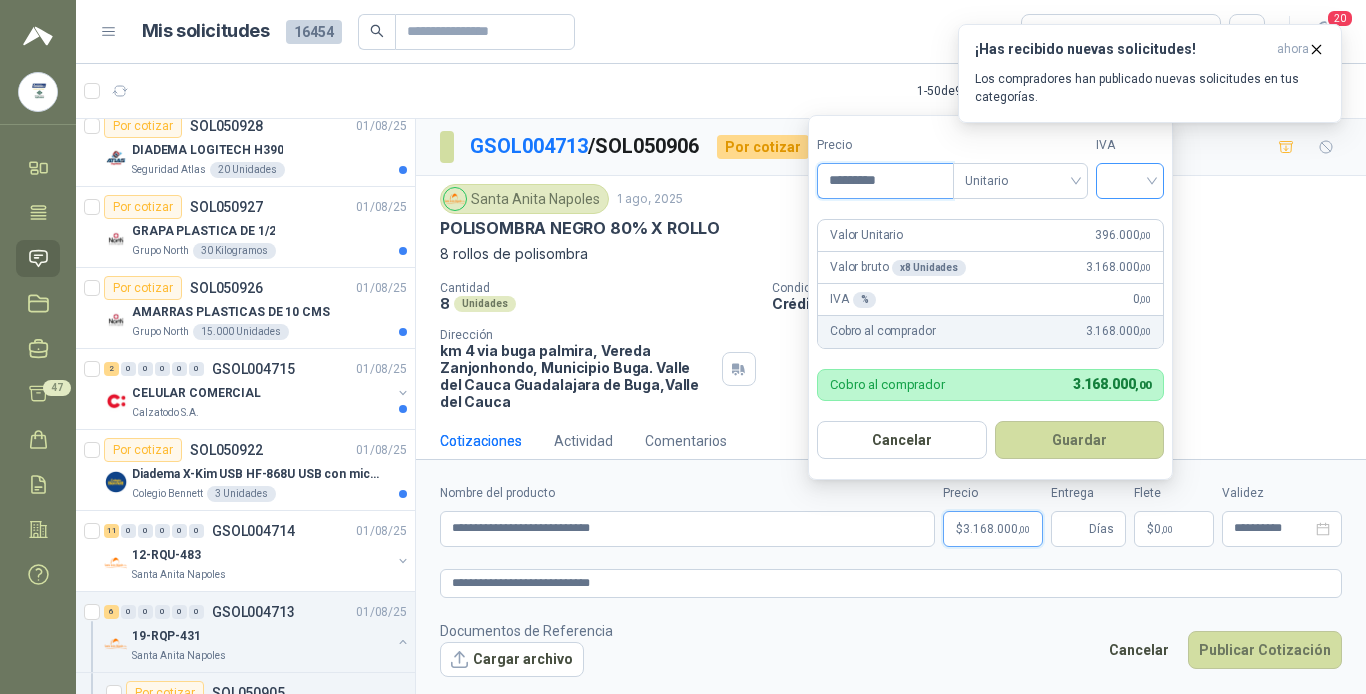 click at bounding box center (1130, 181) 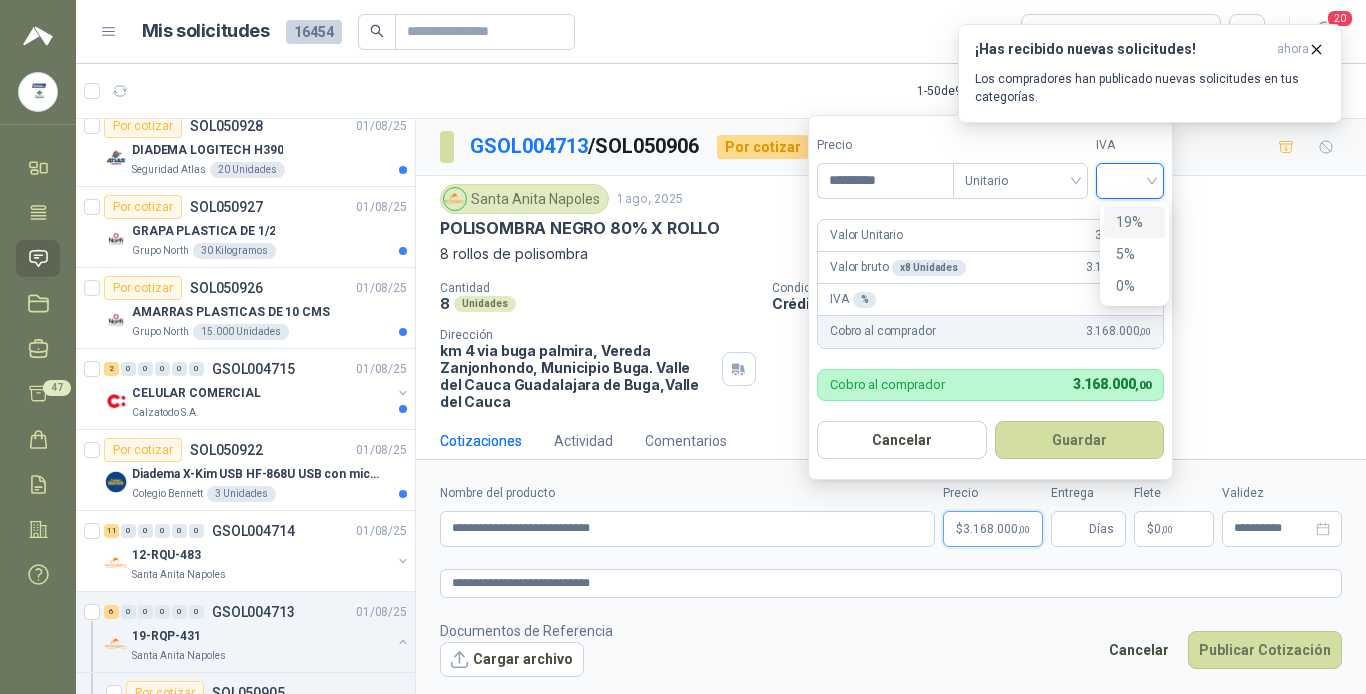 click on "19%" at bounding box center (1134, 222) 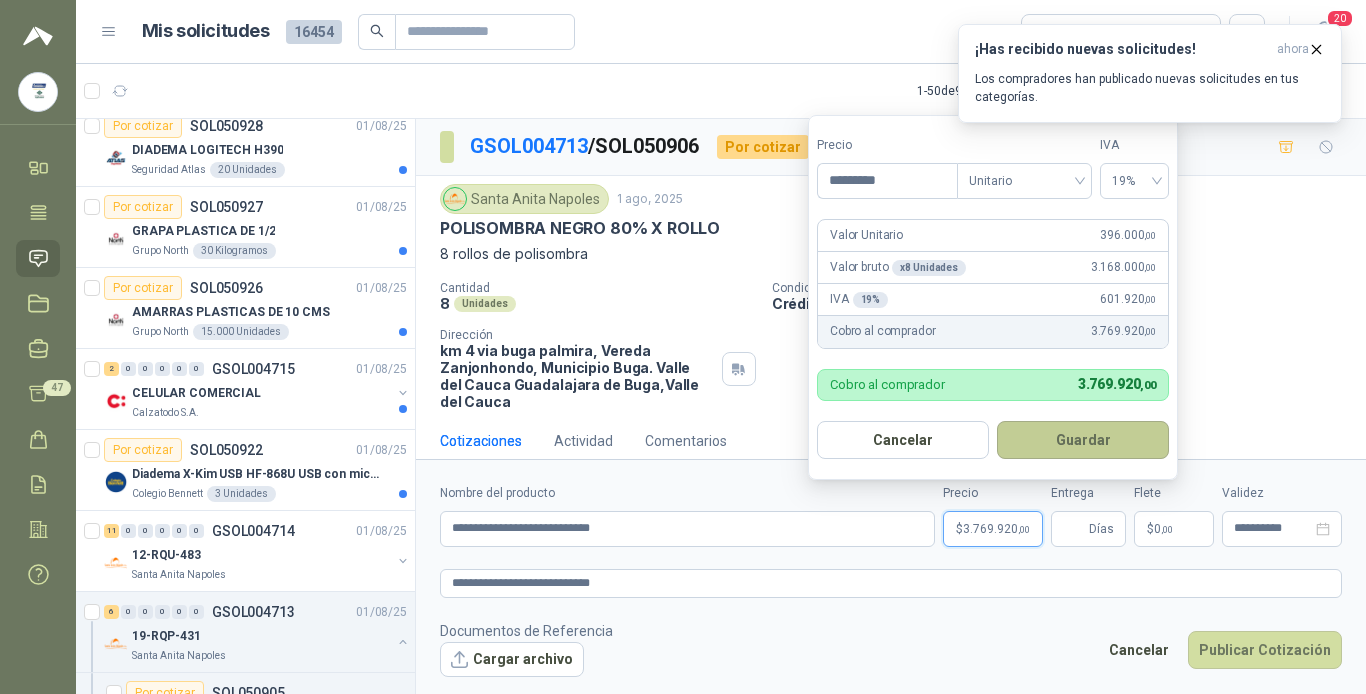 click on "Guardar" at bounding box center [1083, 440] 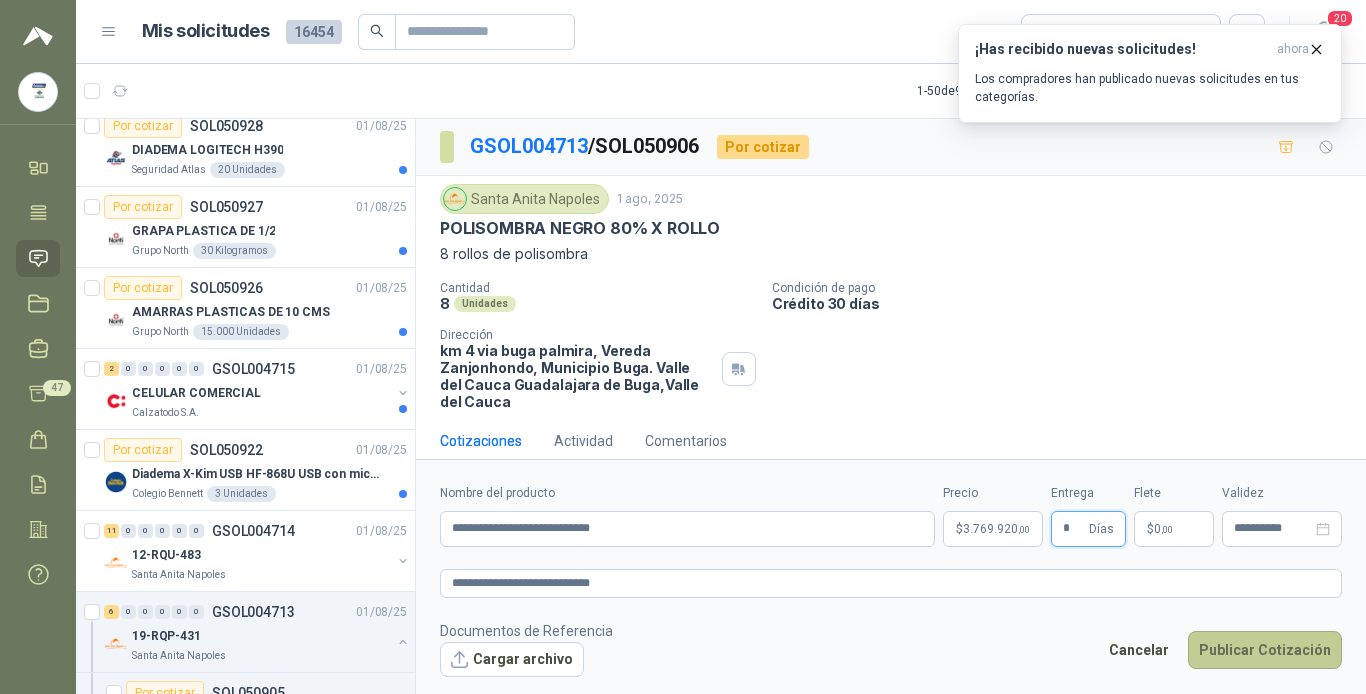 type on "*" 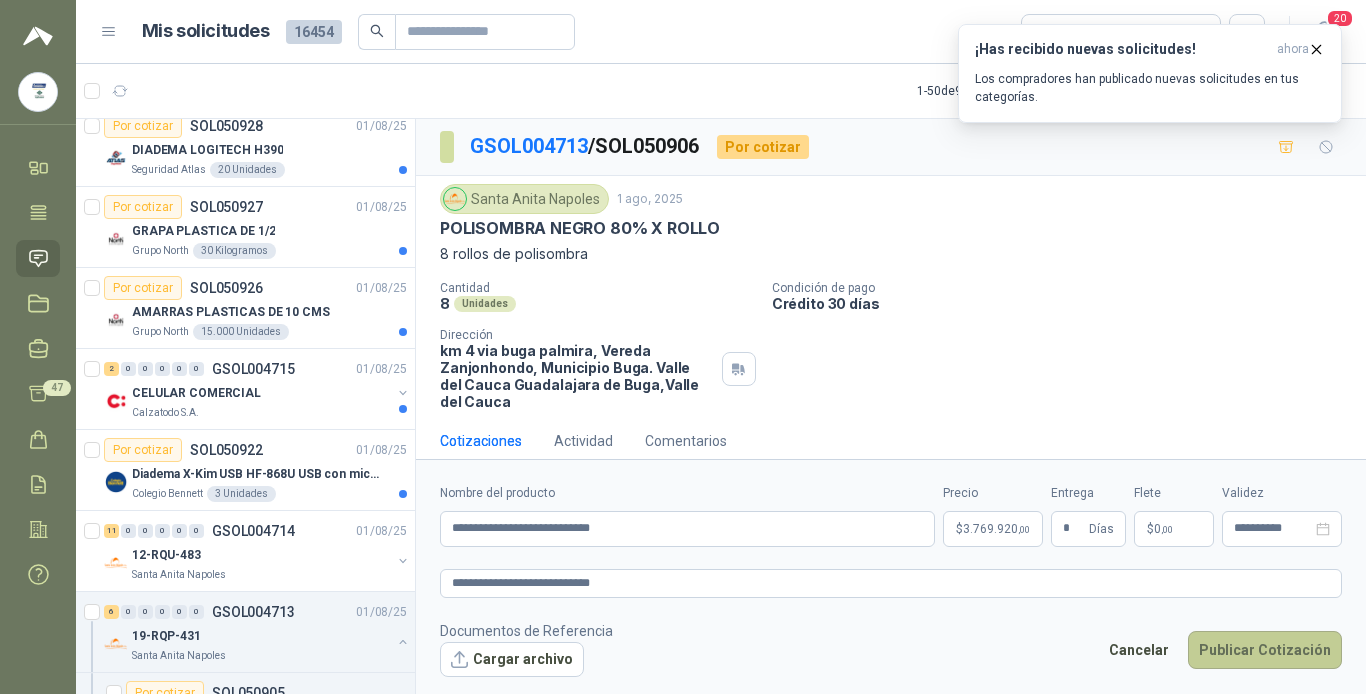 click on "Publicar Cotización" at bounding box center [1265, 650] 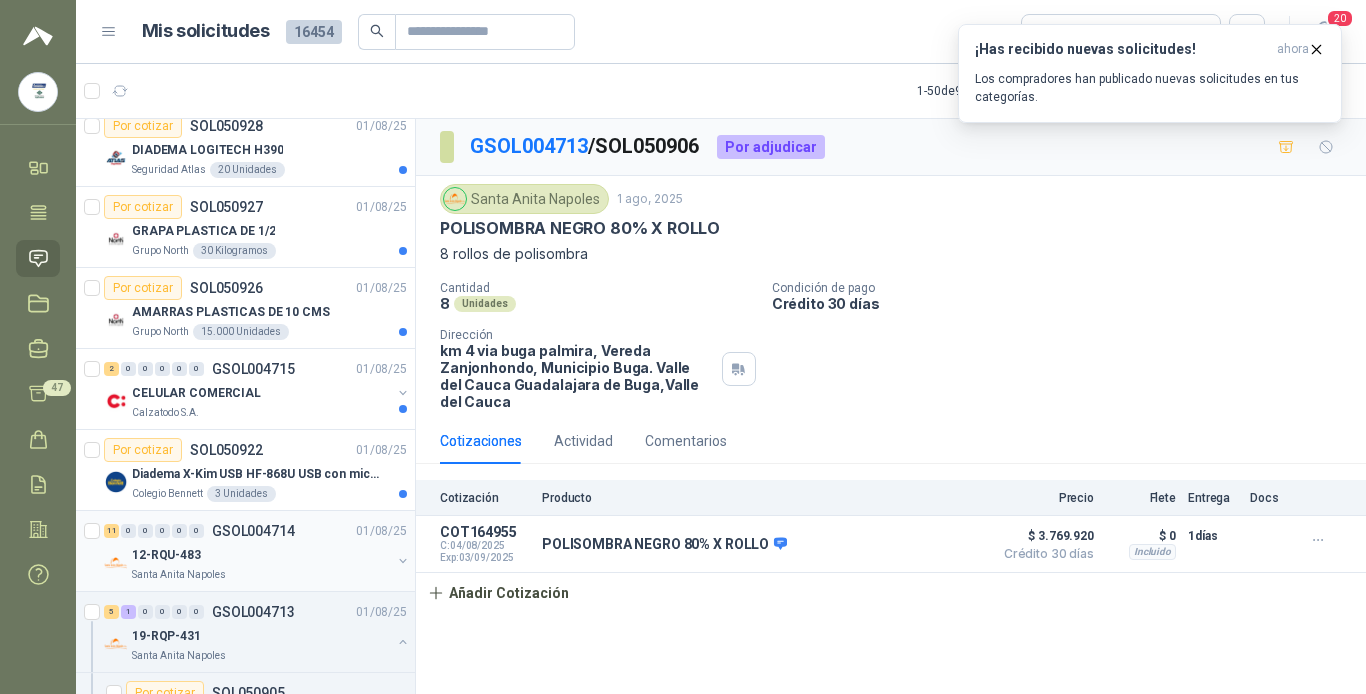 click on "GSOL004714" at bounding box center (253, 531) 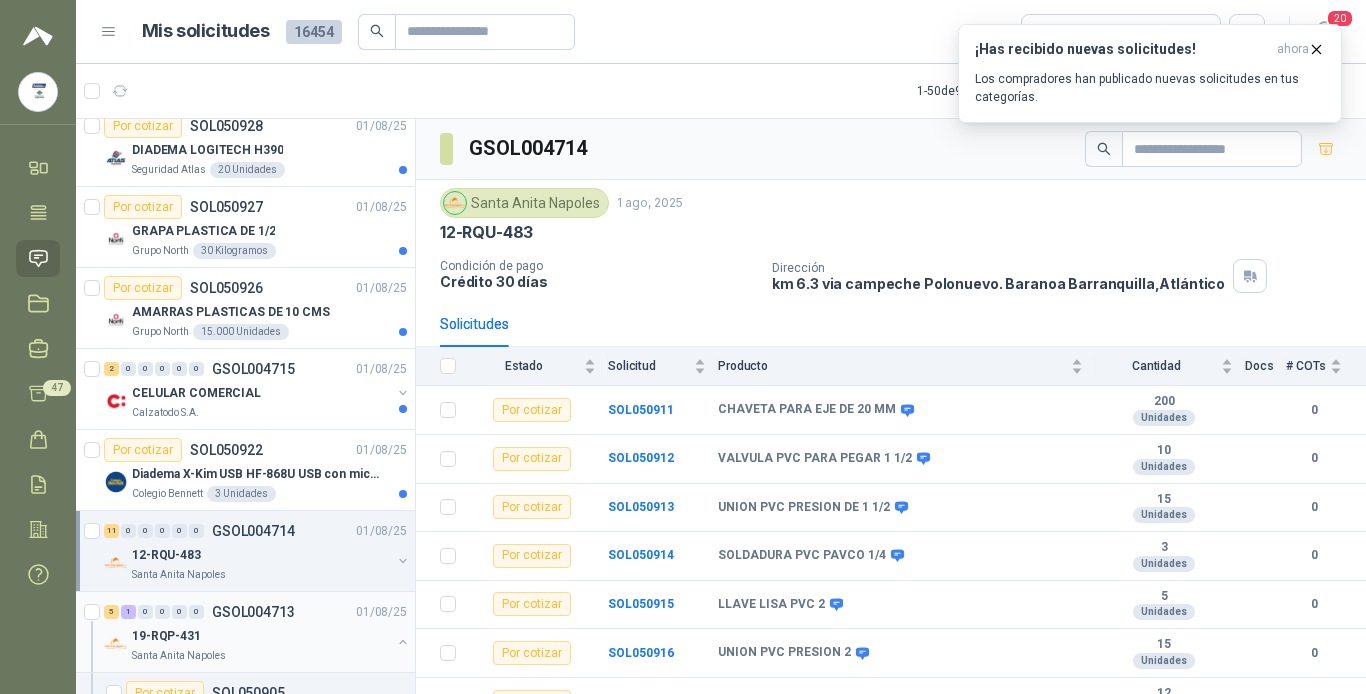 click on "19-RQP-431" at bounding box center (261, 636) 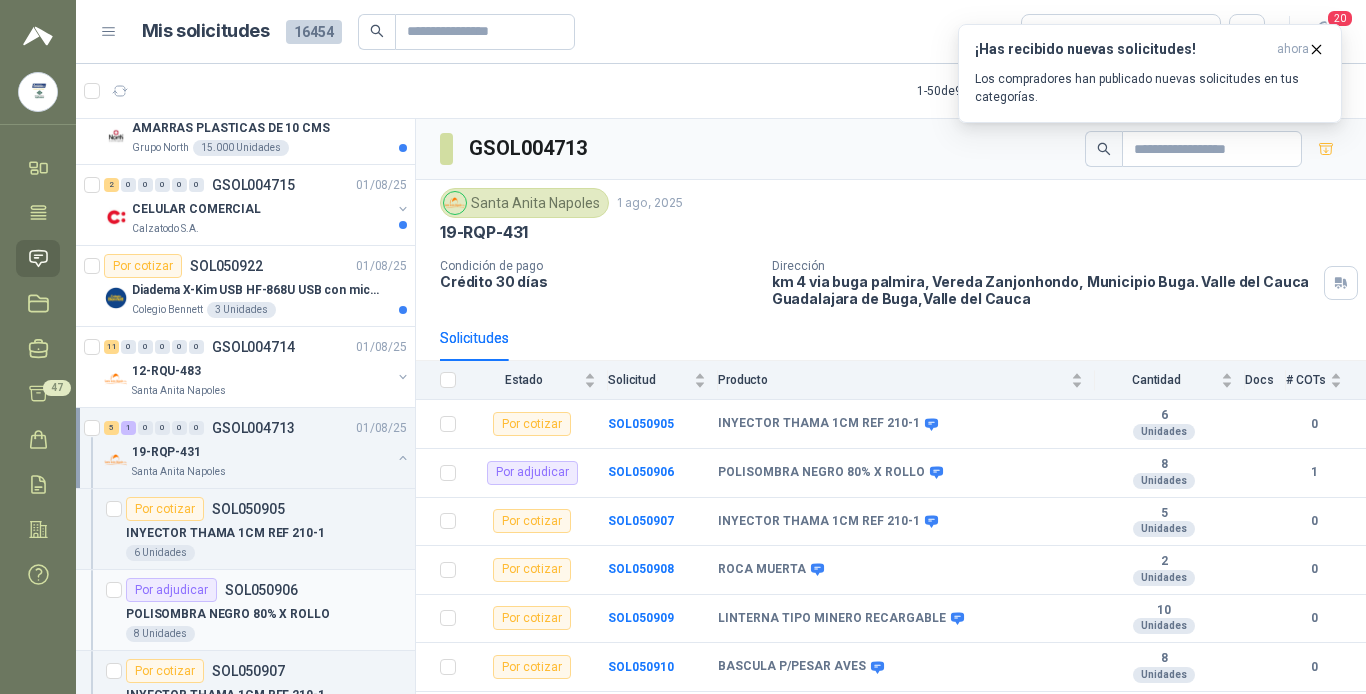 scroll, scrollTop: 3939, scrollLeft: 0, axis: vertical 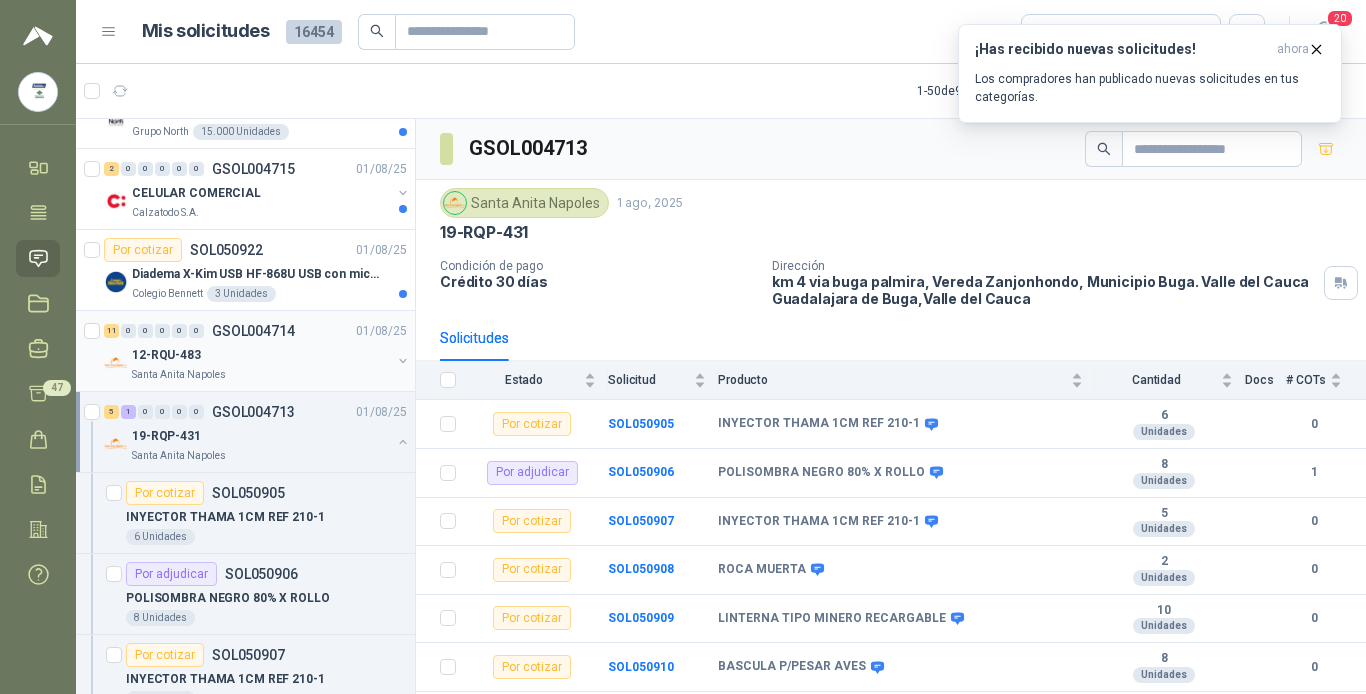 click on "12-RQU-483" at bounding box center [261, 355] 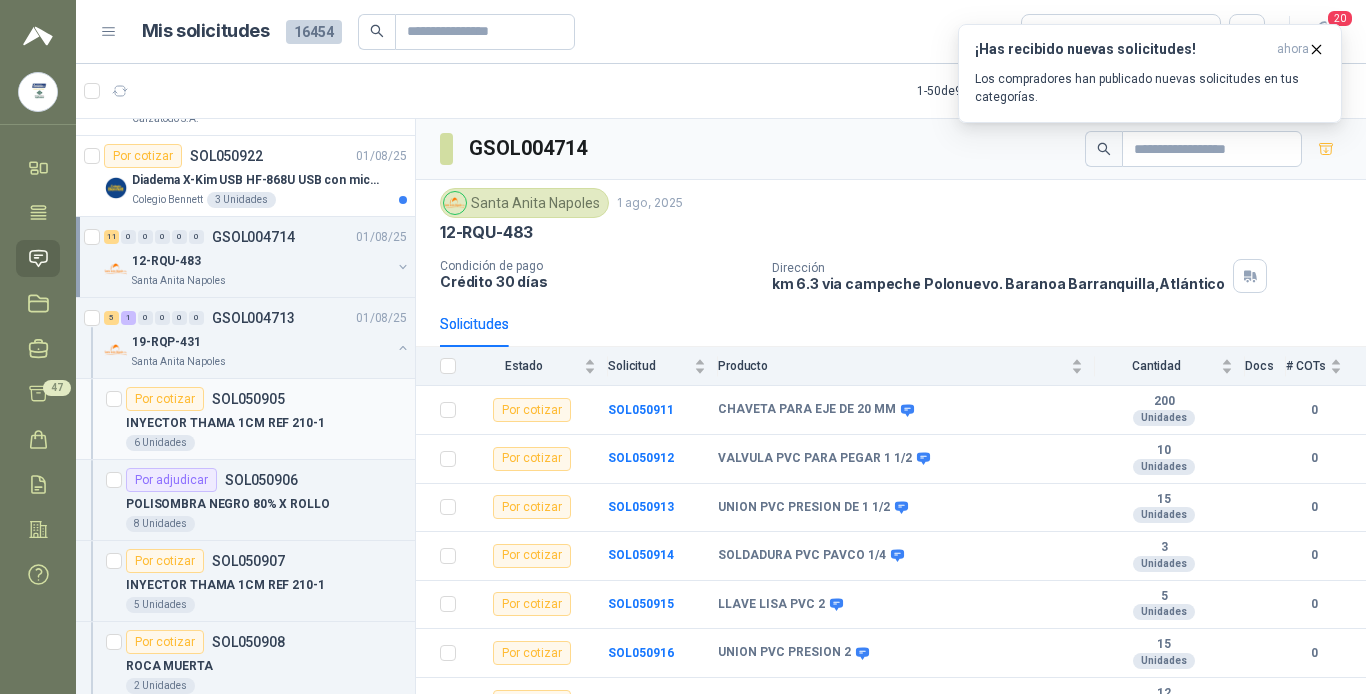 scroll, scrollTop: 4025, scrollLeft: 0, axis: vertical 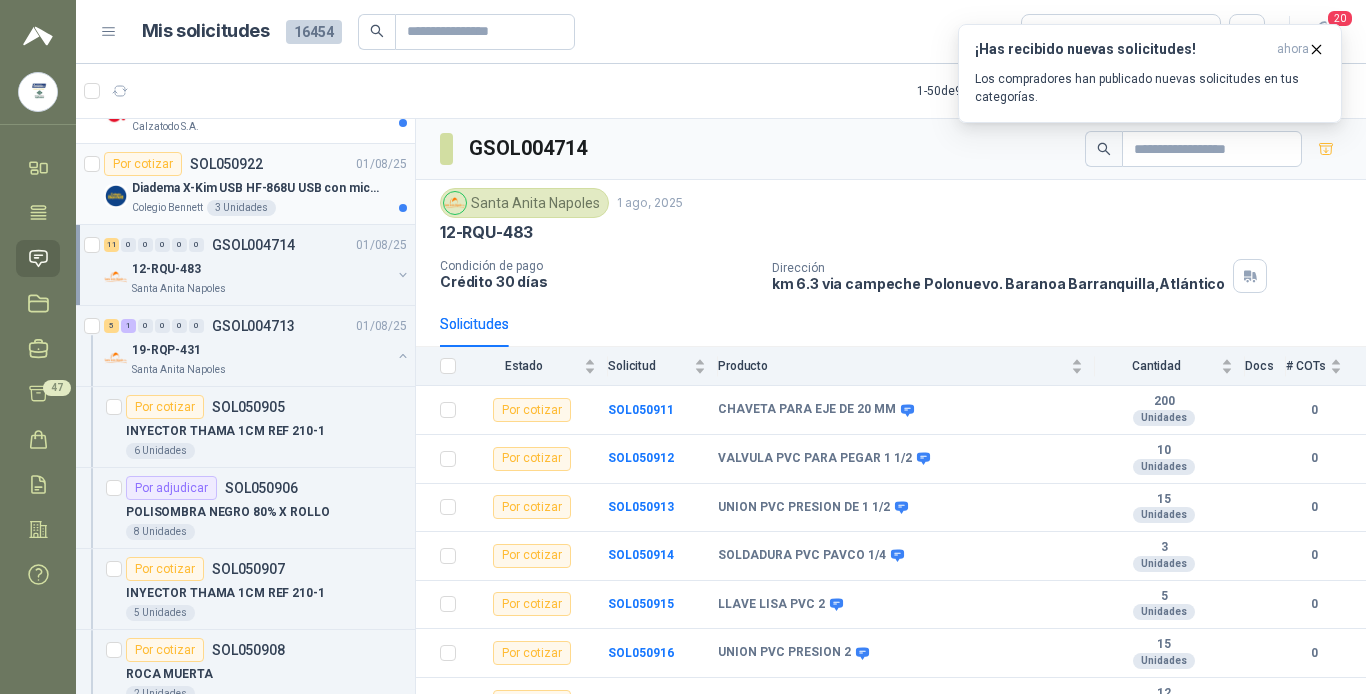 click on "Por cotizar SOL050922 01/08/25" at bounding box center [255, 164] 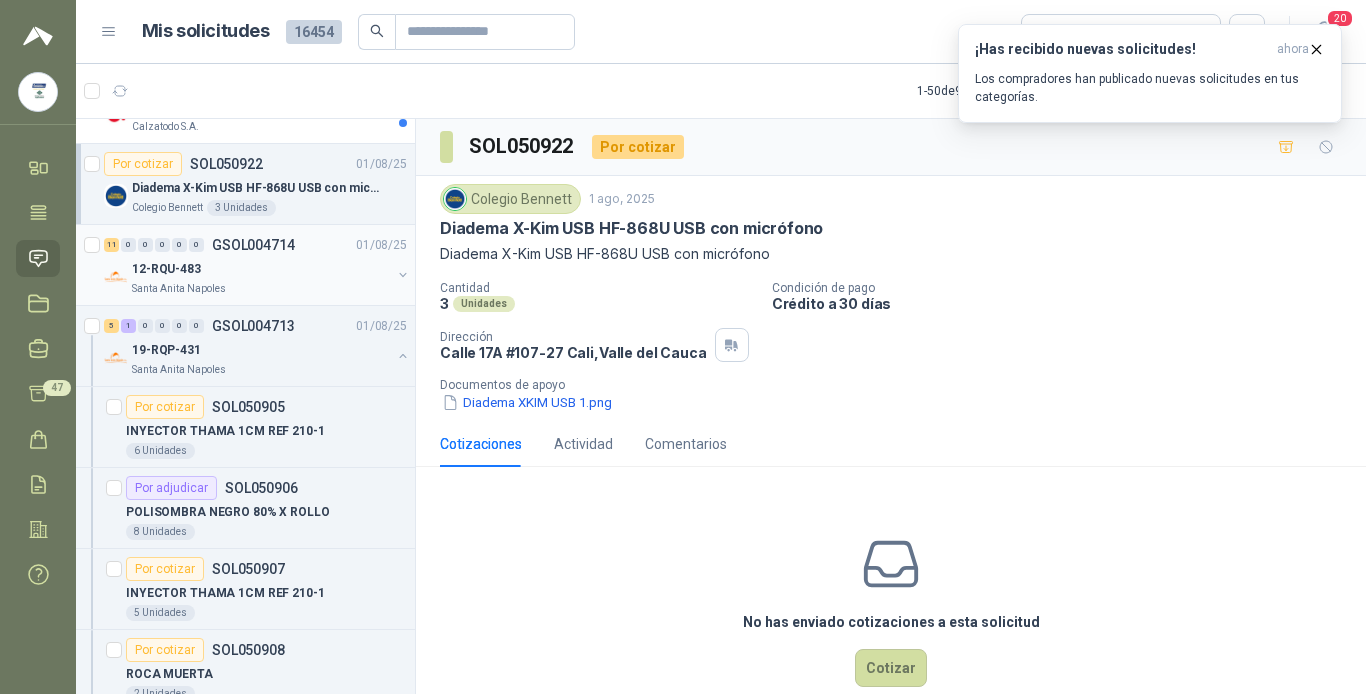 click on "12-RQU-483" at bounding box center [261, 269] 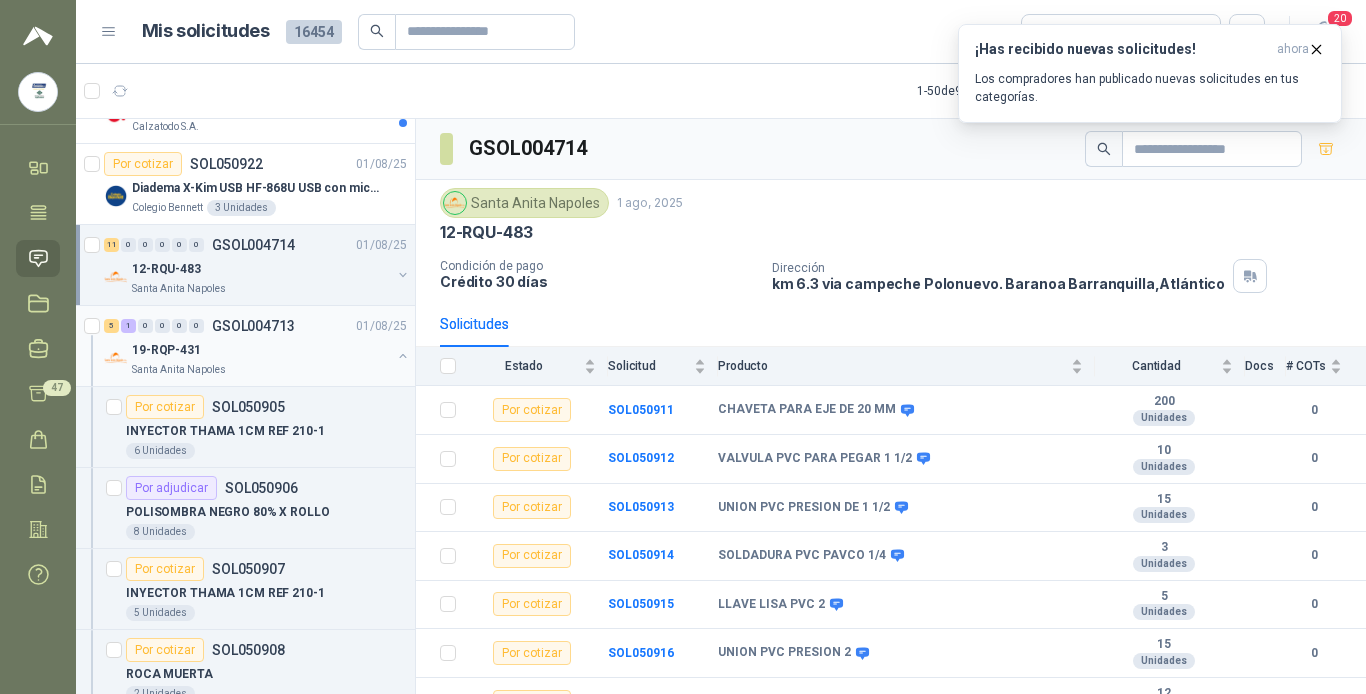 click on "Santa Anita Napoles" at bounding box center [261, 370] 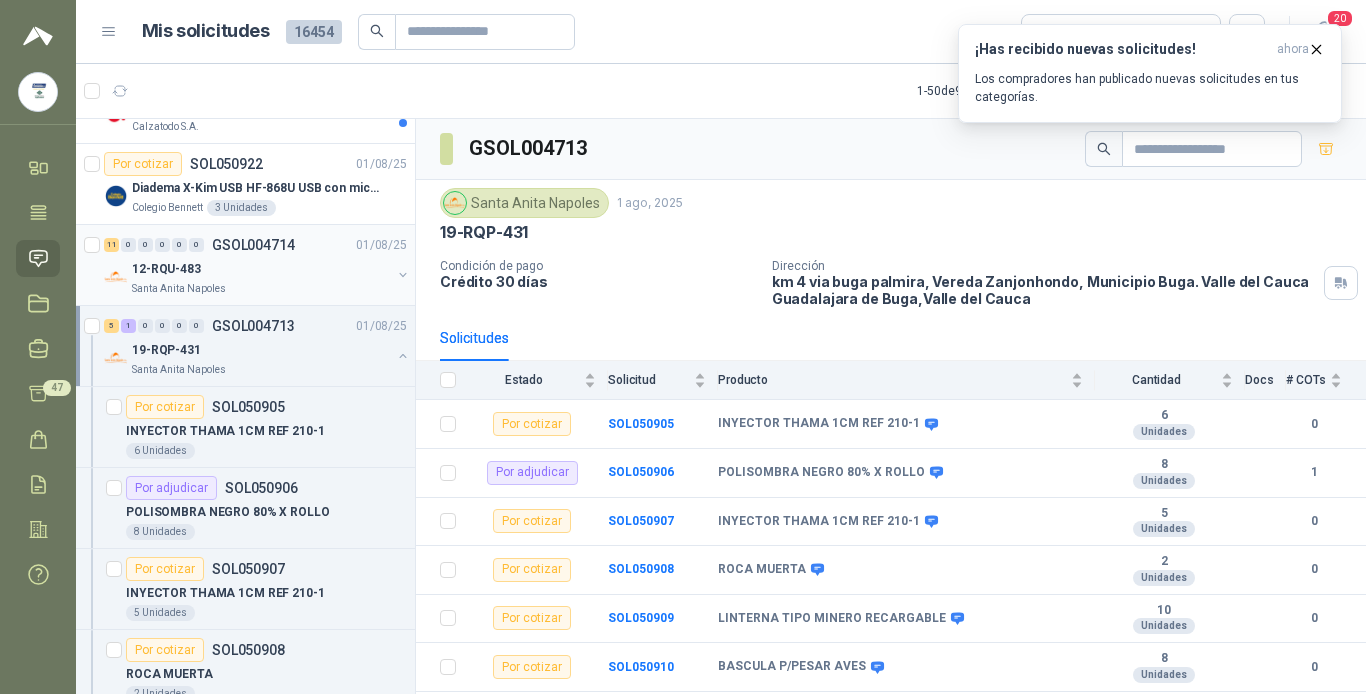 click on "12-RQU-483" at bounding box center [261, 269] 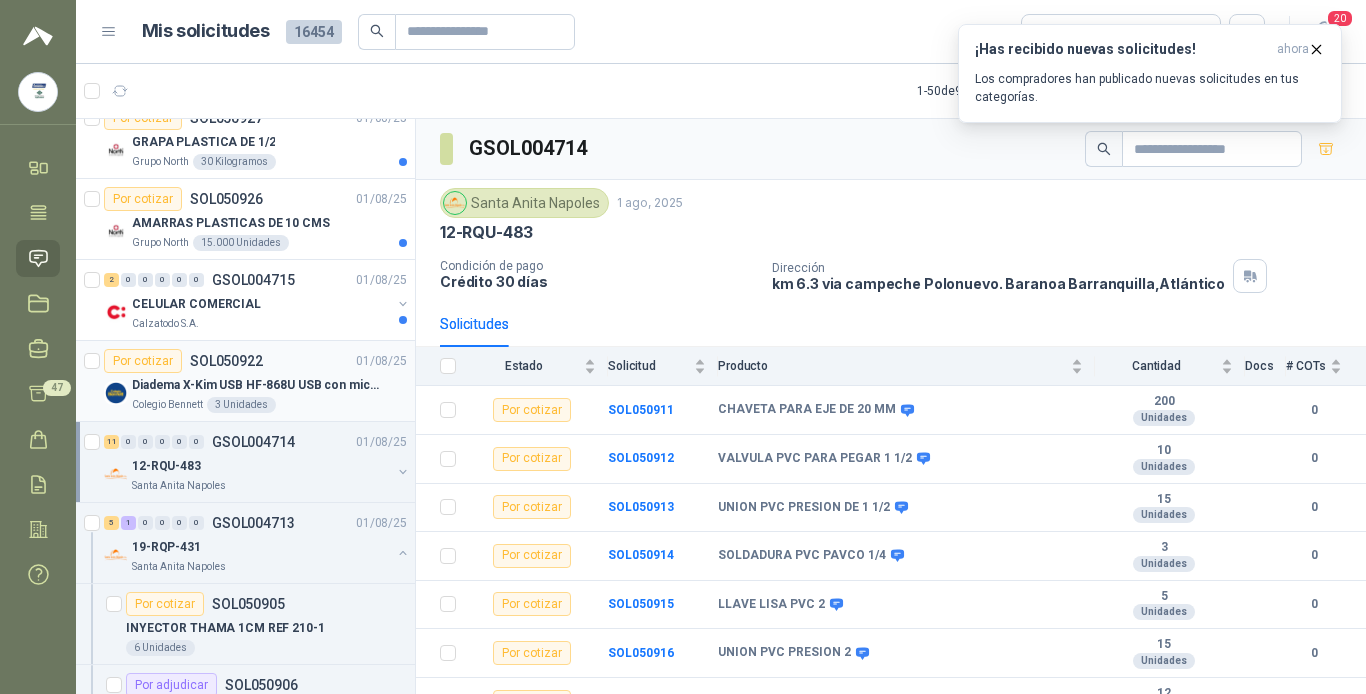 scroll, scrollTop: 3825, scrollLeft: 0, axis: vertical 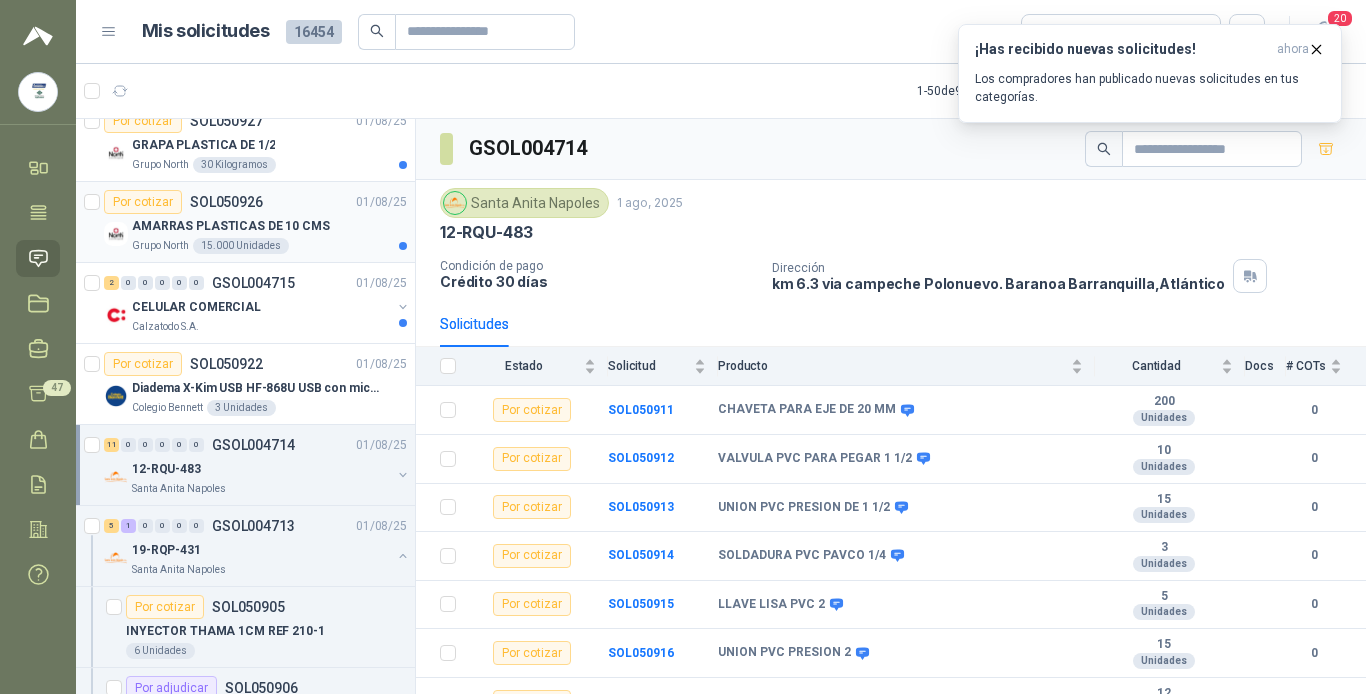 click on "Por cotizar SOL050926" at bounding box center [183, 202] 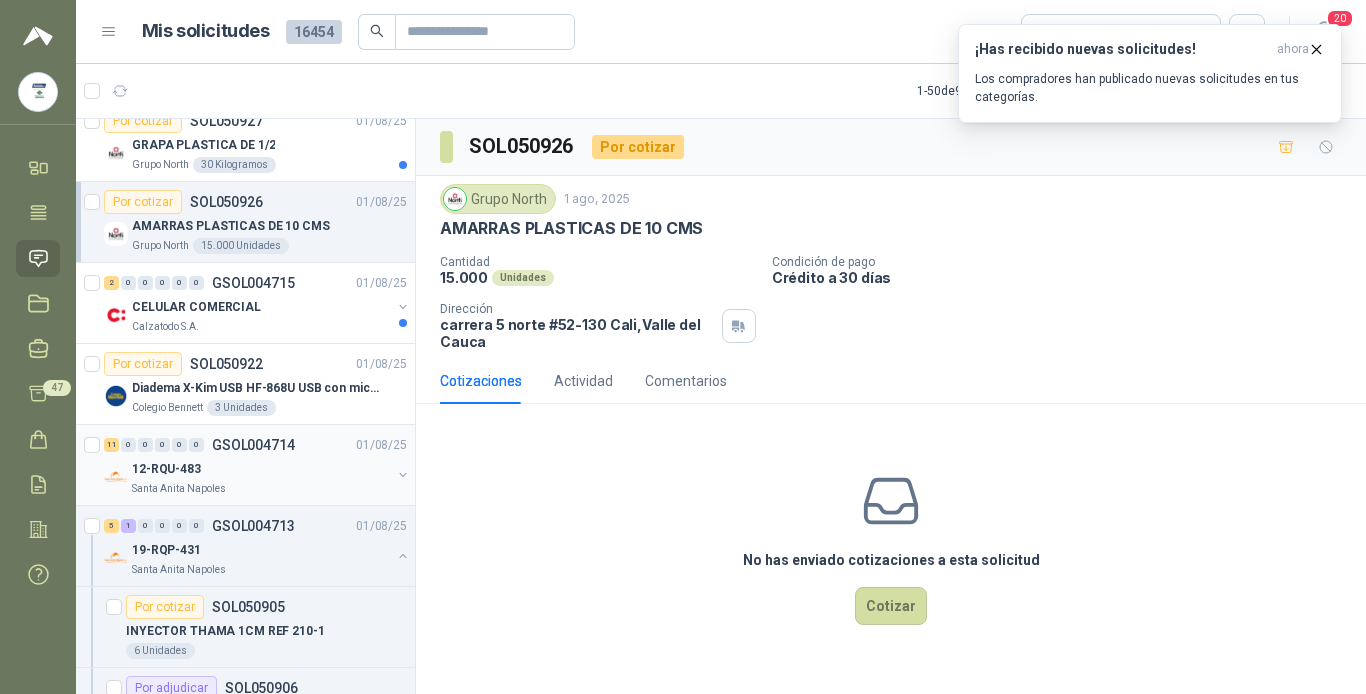 click on "11   0   0   0   0   0   GSOL004714 01/08/25" at bounding box center [257, 445] 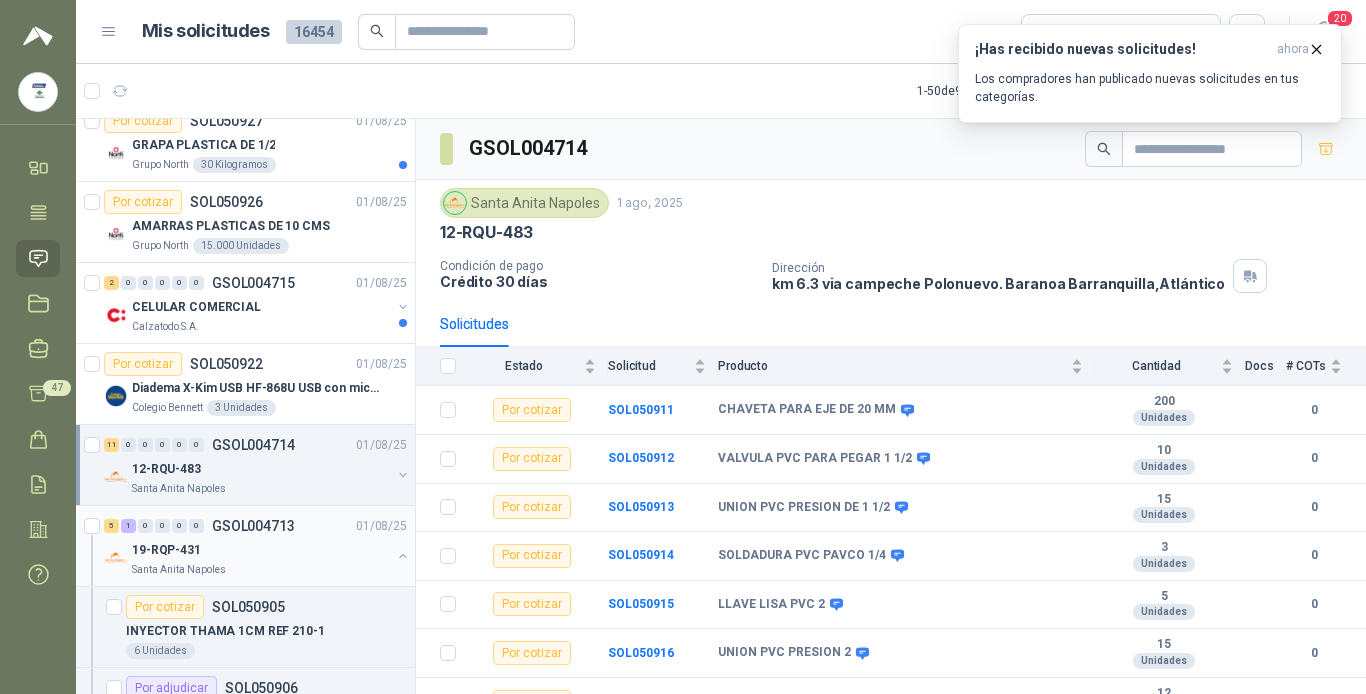 click on "19-RQP-431" at bounding box center (261, 550) 